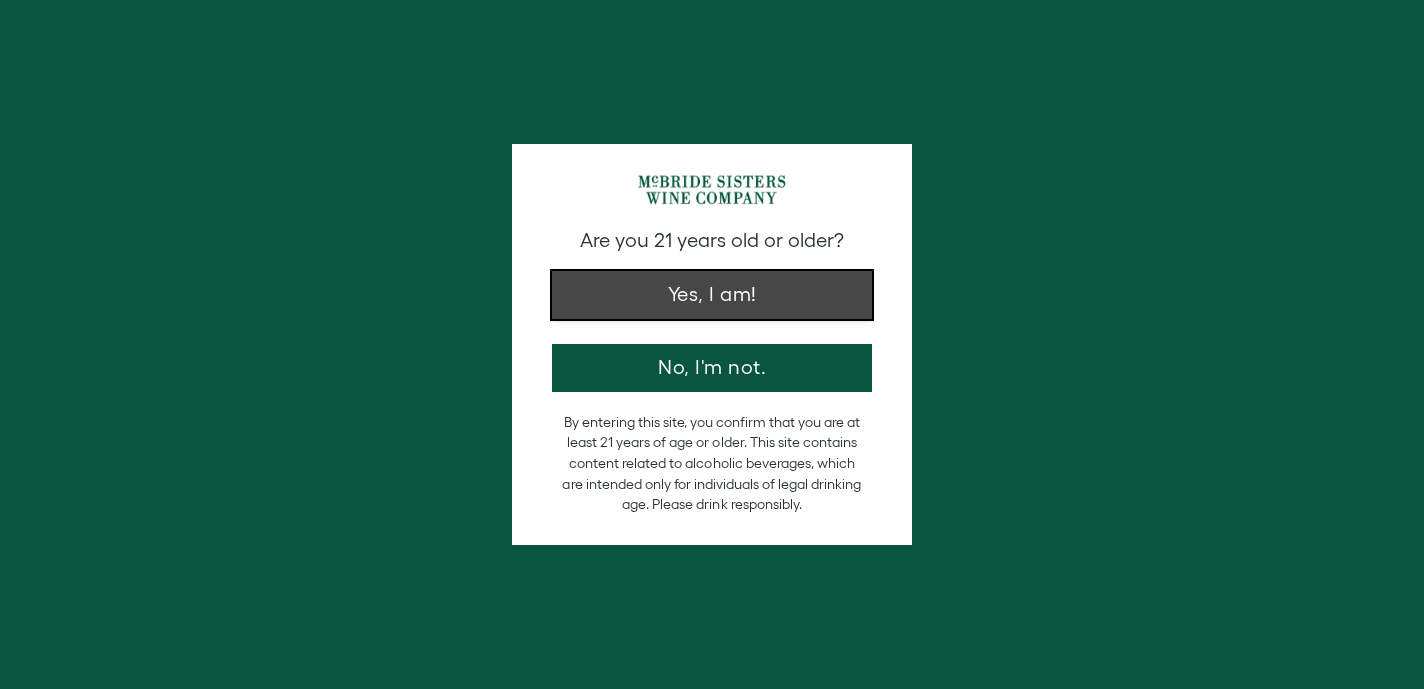 scroll, scrollTop: 0, scrollLeft: 0, axis: both 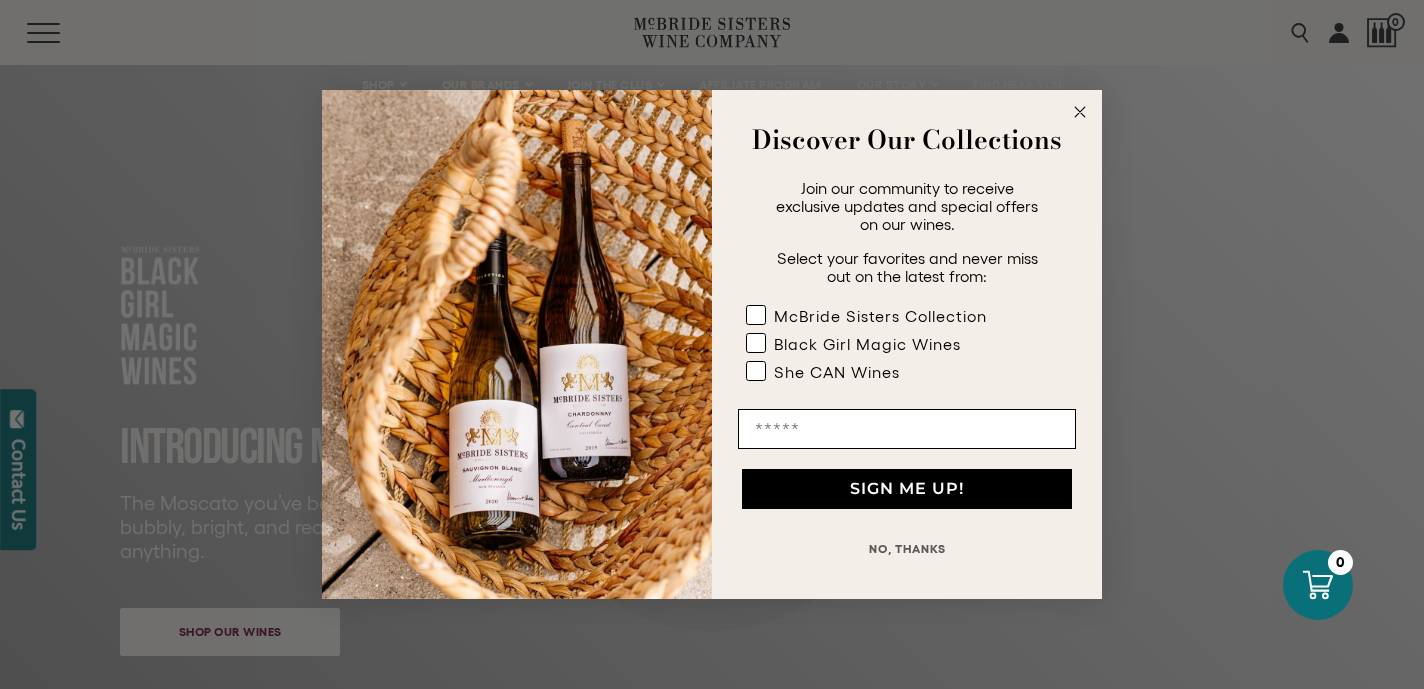 click at bounding box center (1080, 112) 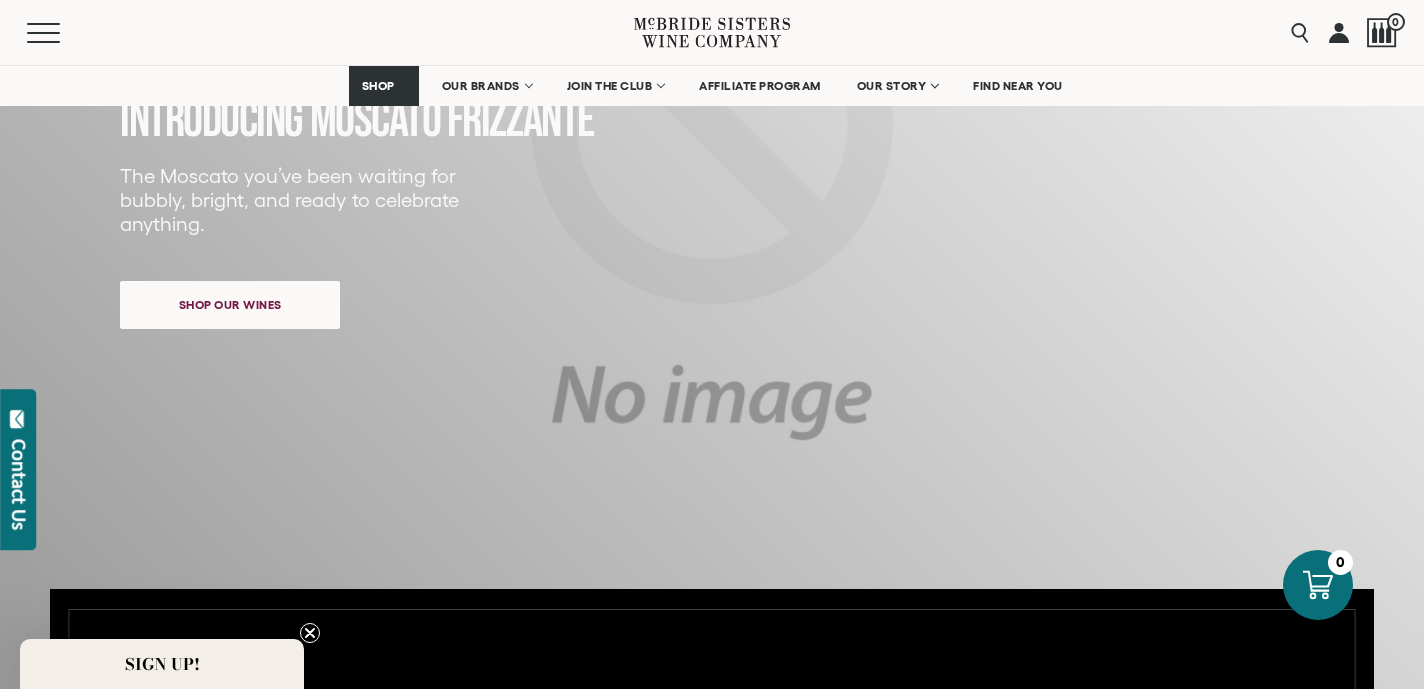 scroll, scrollTop: 356, scrollLeft: 0, axis: vertical 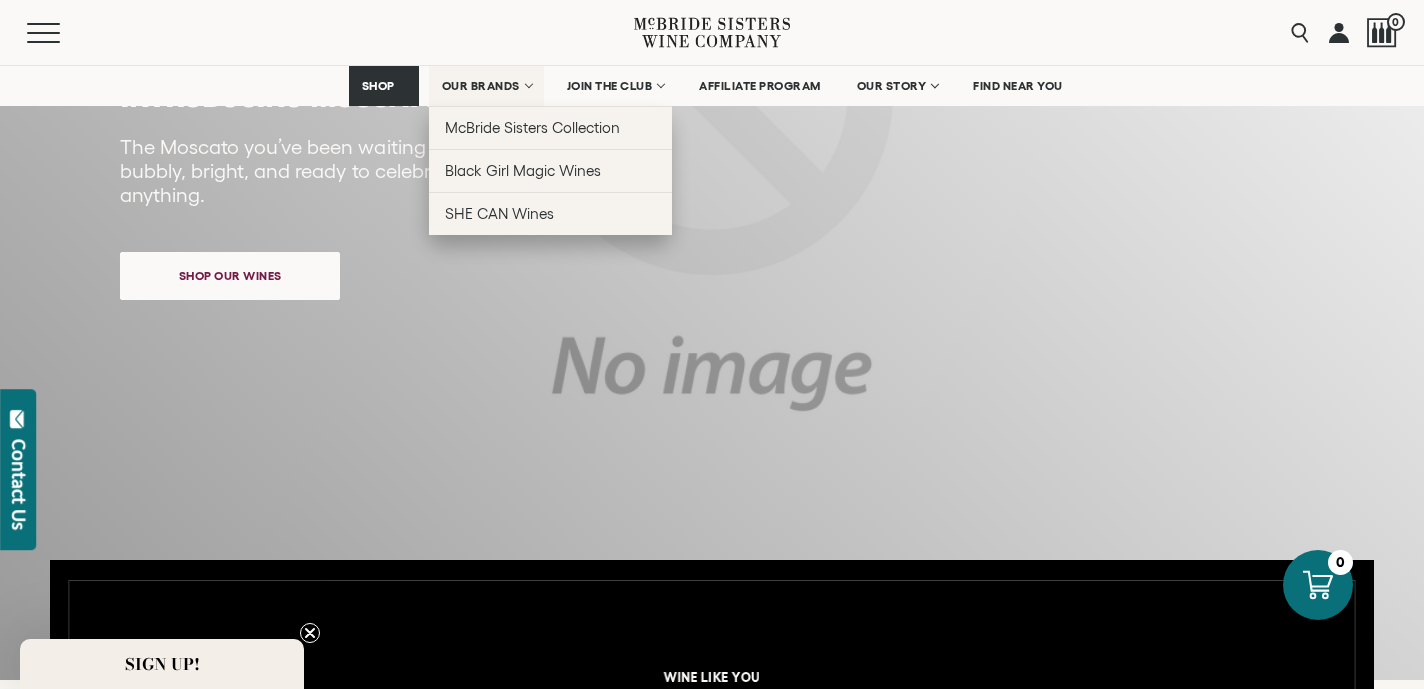 click on "OUR BRANDS" at bounding box center [481, 86] 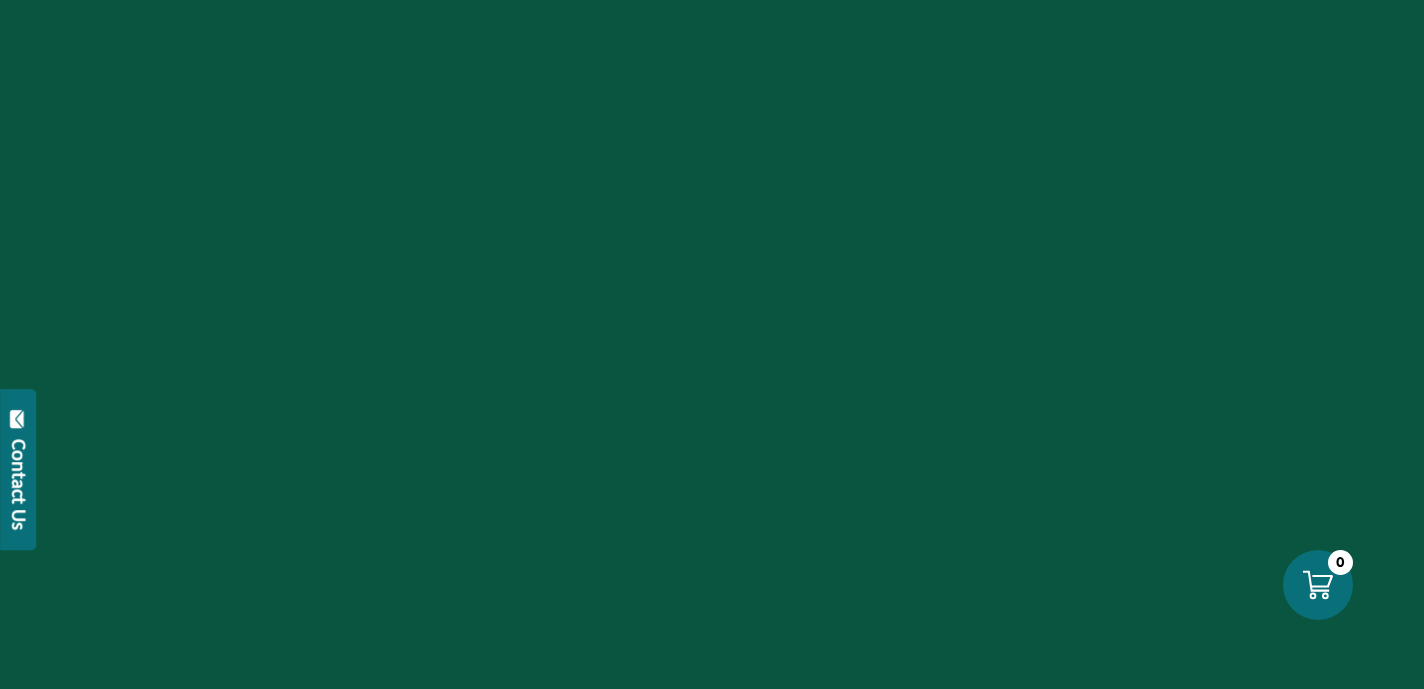 scroll, scrollTop: 0, scrollLeft: 0, axis: both 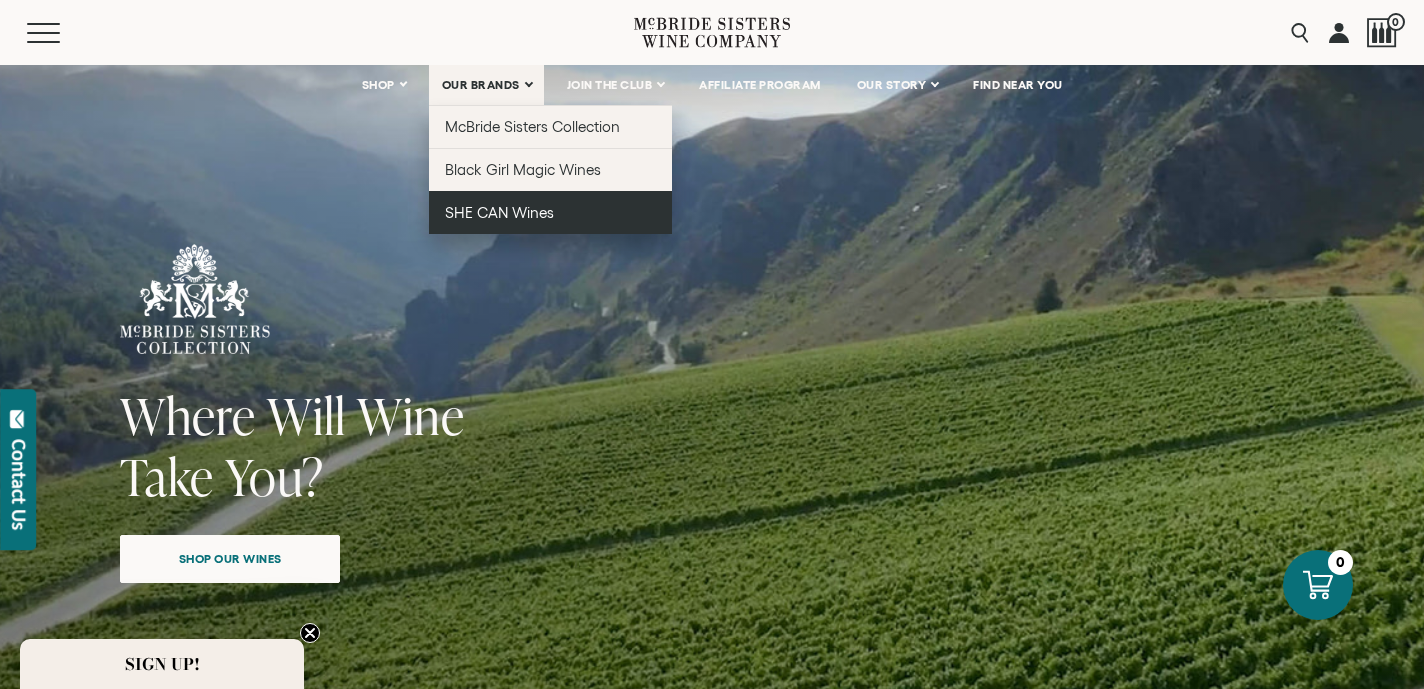 click on "SHE CAN Wines" at bounding box center (499, 212) 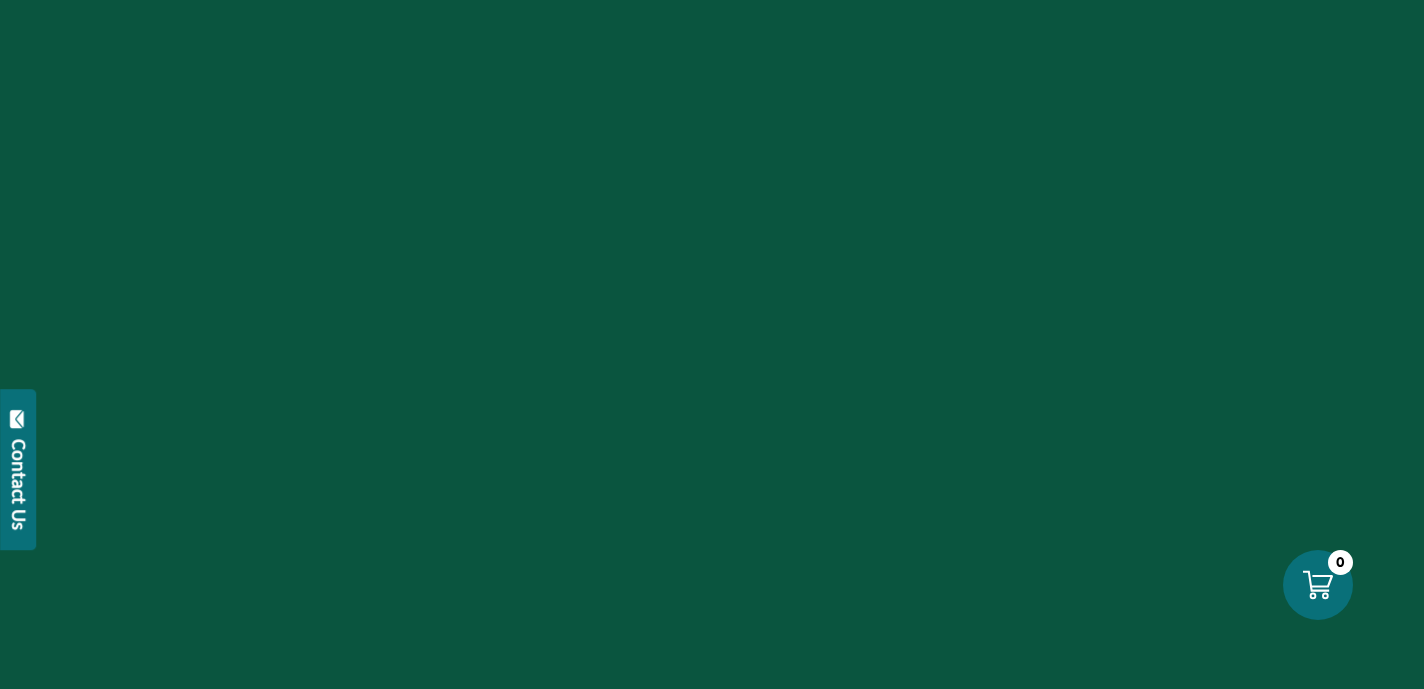 scroll, scrollTop: 0, scrollLeft: 0, axis: both 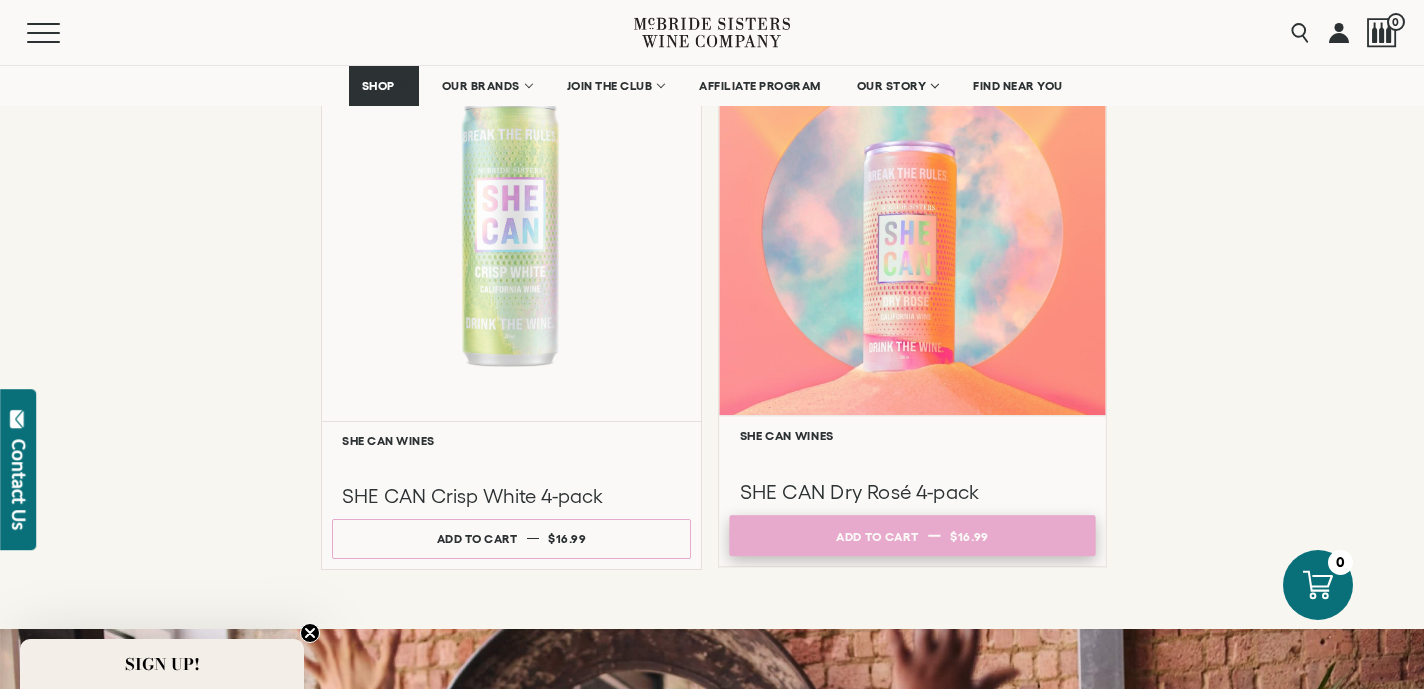 click on "Add to cart
Regular price
$16.99
Regular price
Sale price
$16.99
Unit price
/
per" at bounding box center [912, 535] 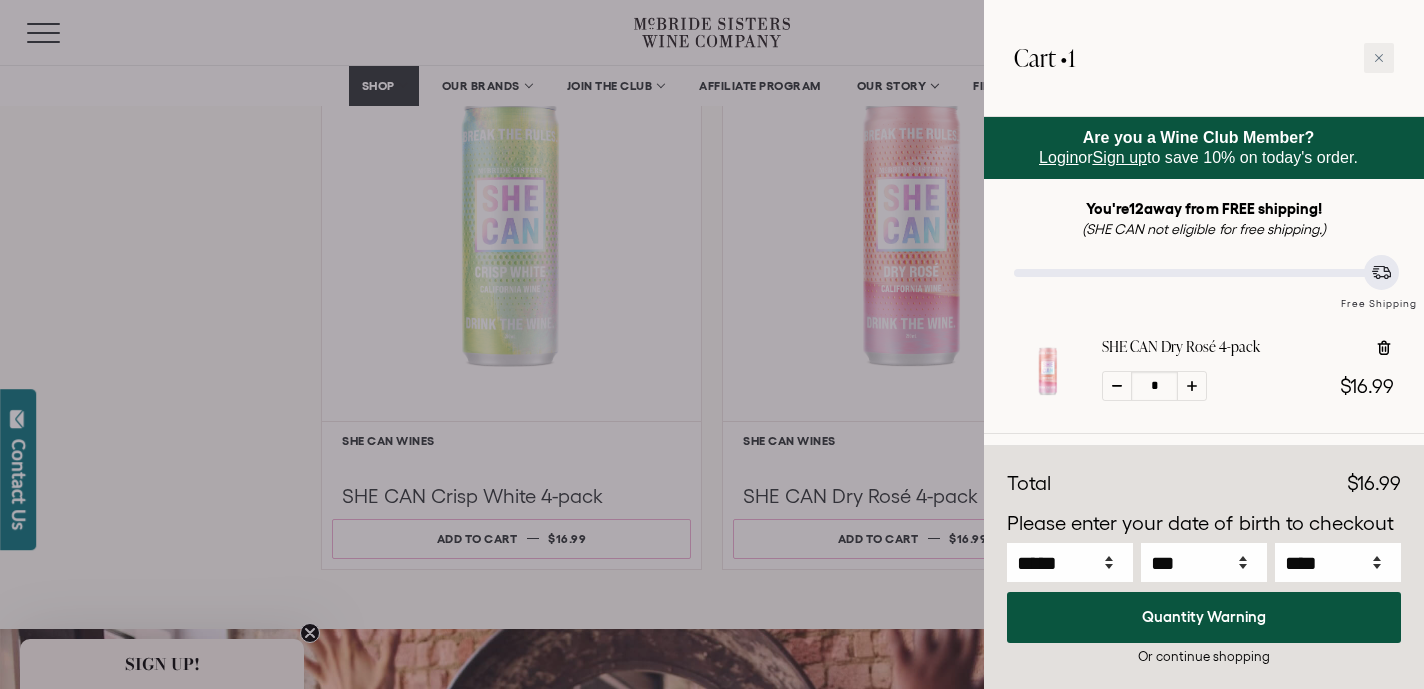 click at bounding box center (1192, 386) 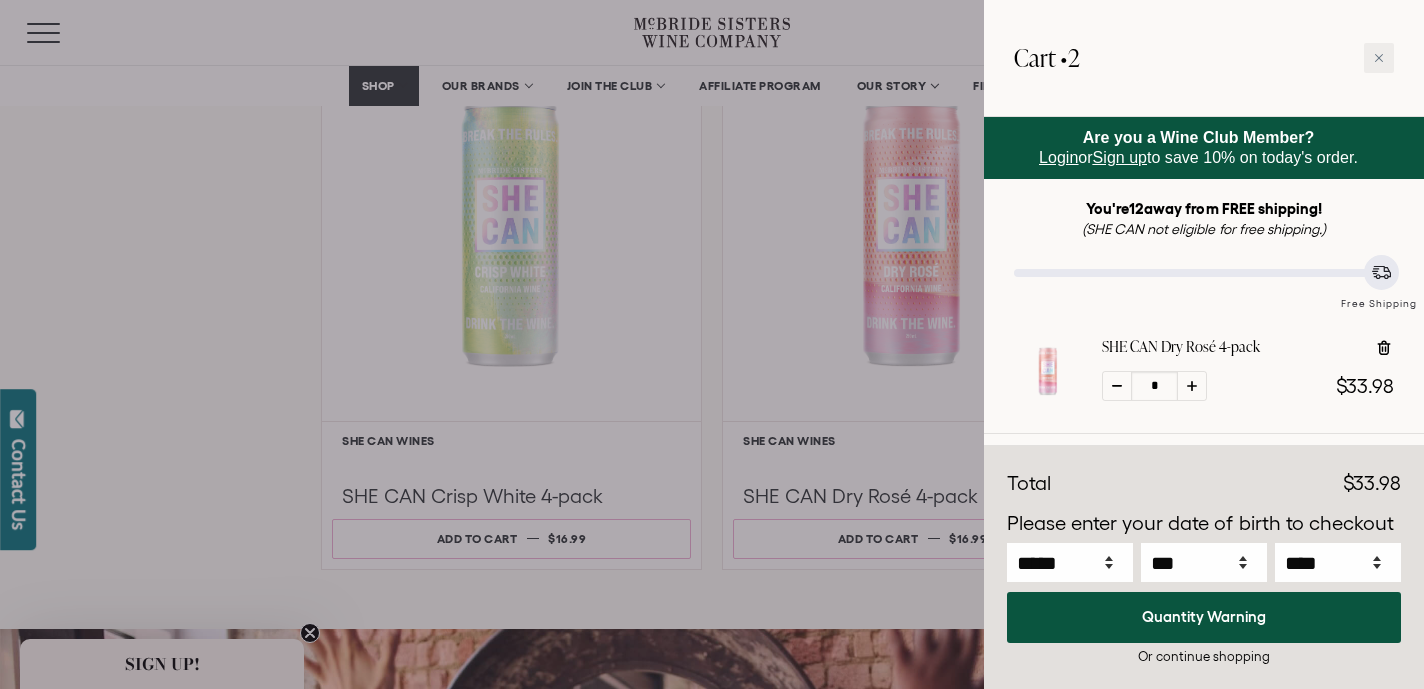 click at bounding box center [1192, 386] 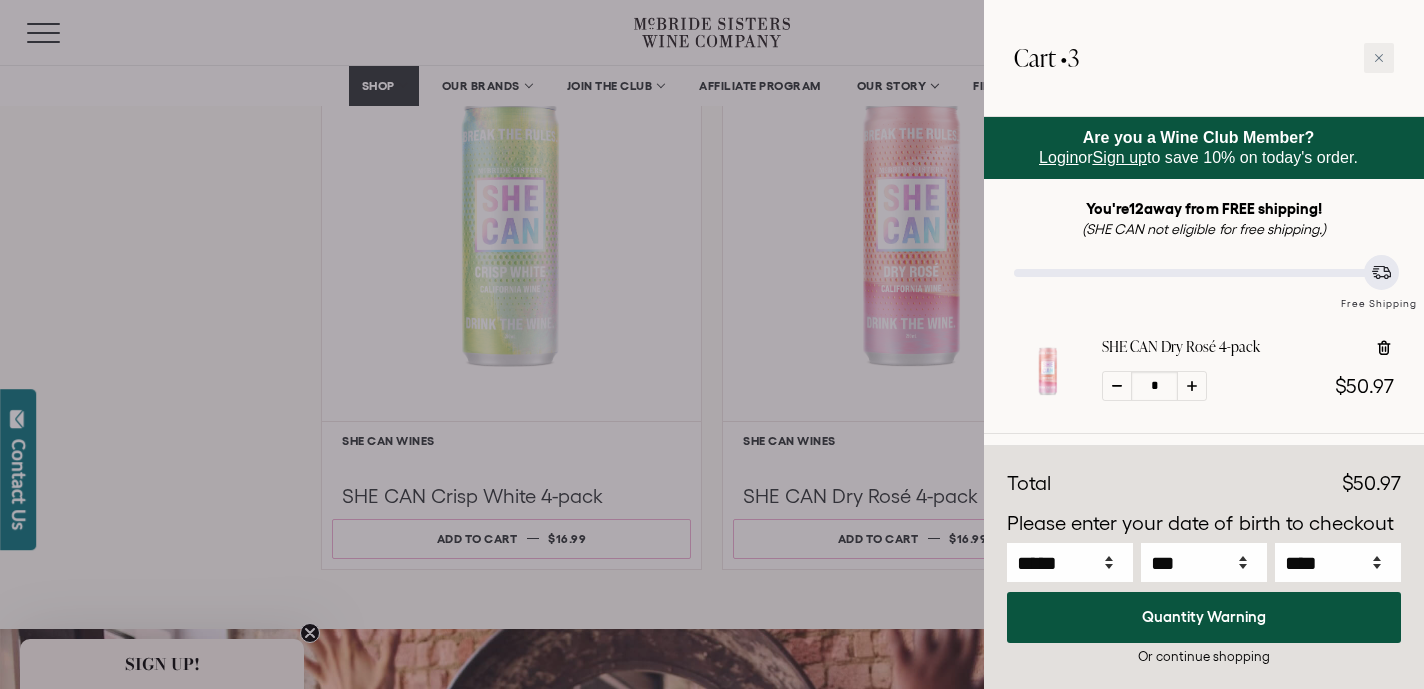click at bounding box center (1192, 386) 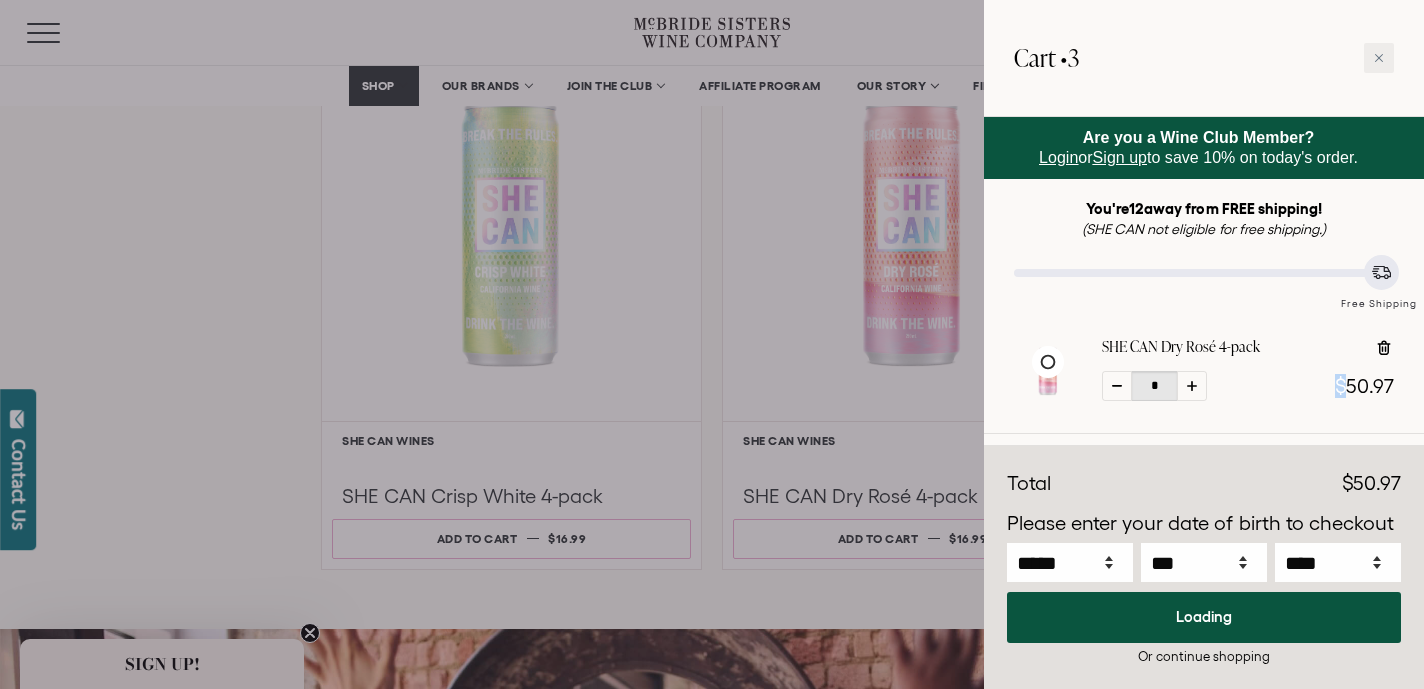 click at bounding box center (1192, 386) 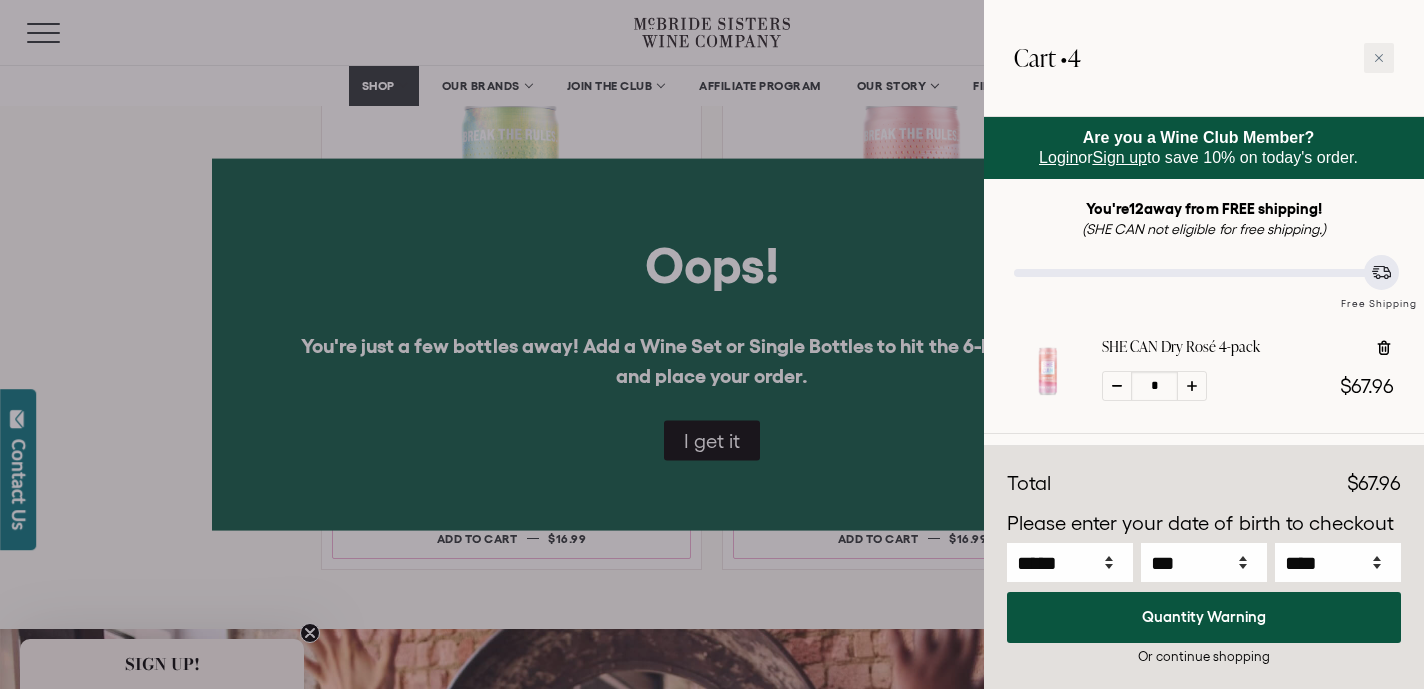 click at bounding box center [712, 344] 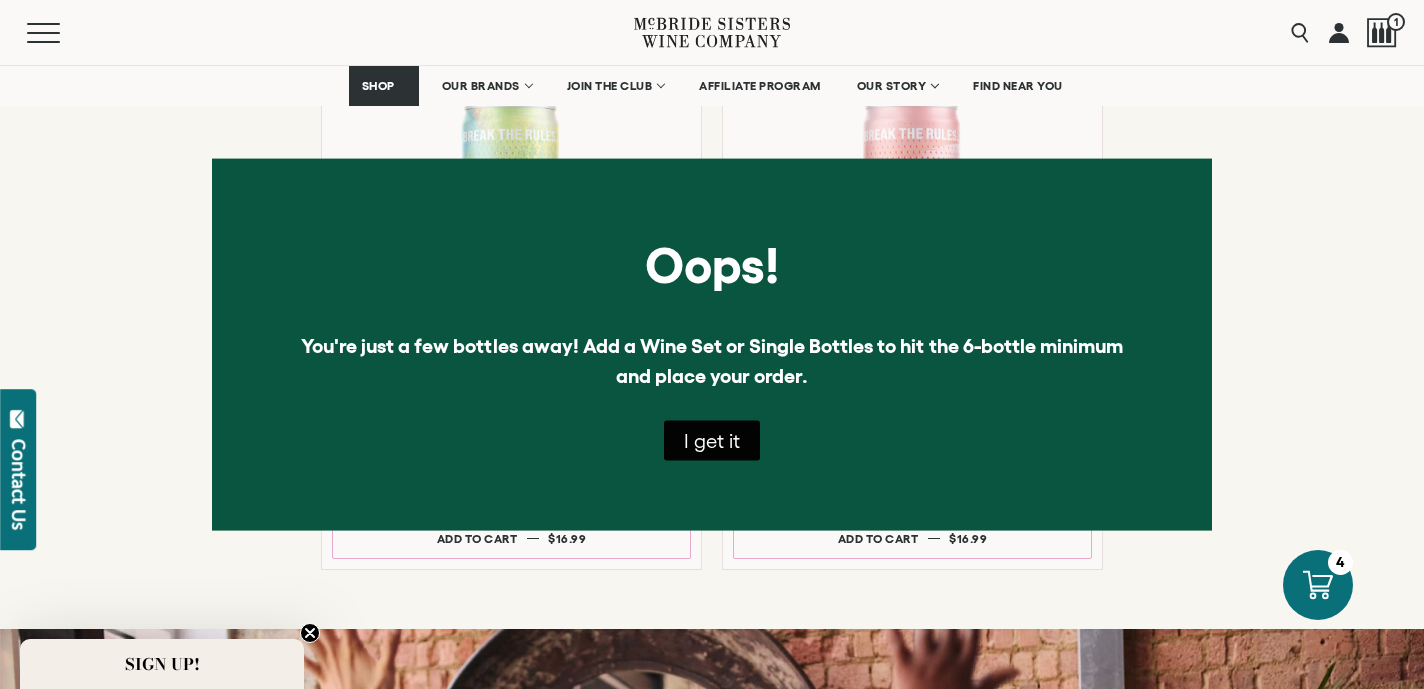click on "I get it" at bounding box center [712, 441] 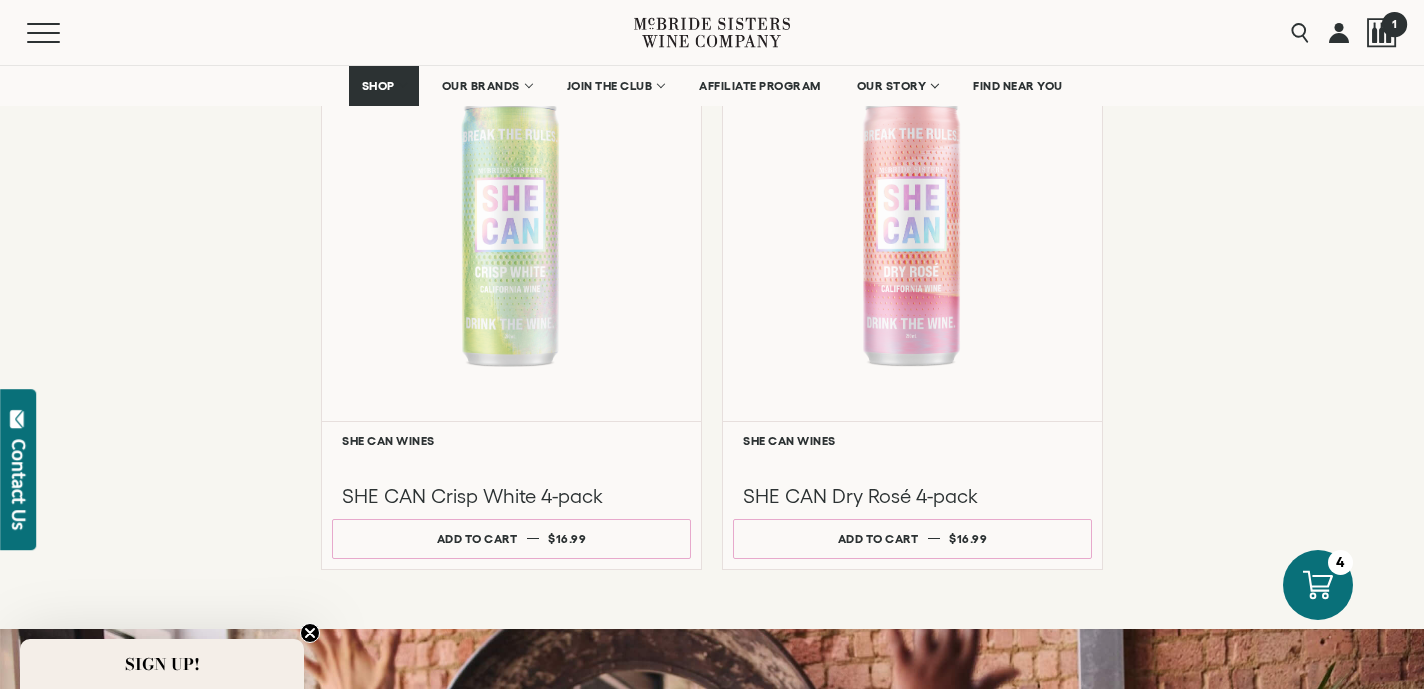 click on "1" at bounding box center [1382, 33] 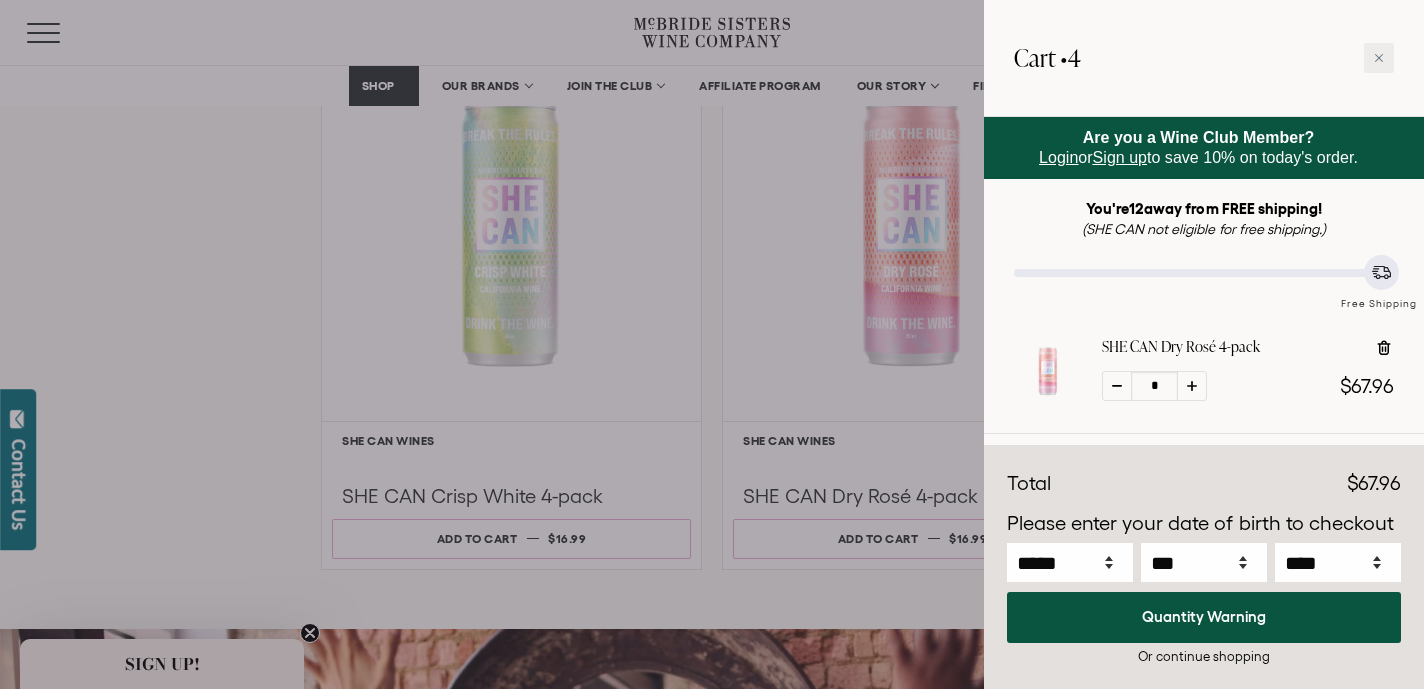 click at bounding box center [712, 344] 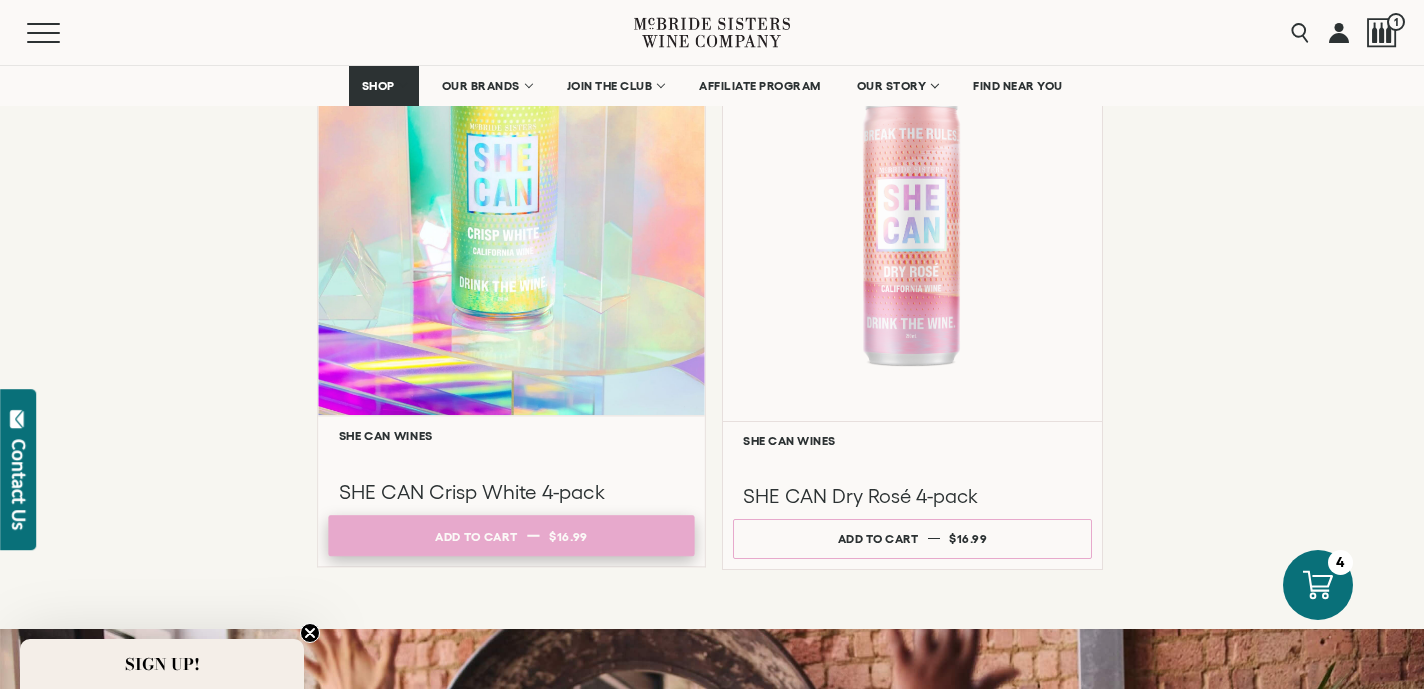click on "Add to cart
Regular price
$16.99
Regular price
Sale price
$16.99
Unit price
/
per" at bounding box center (511, 535) 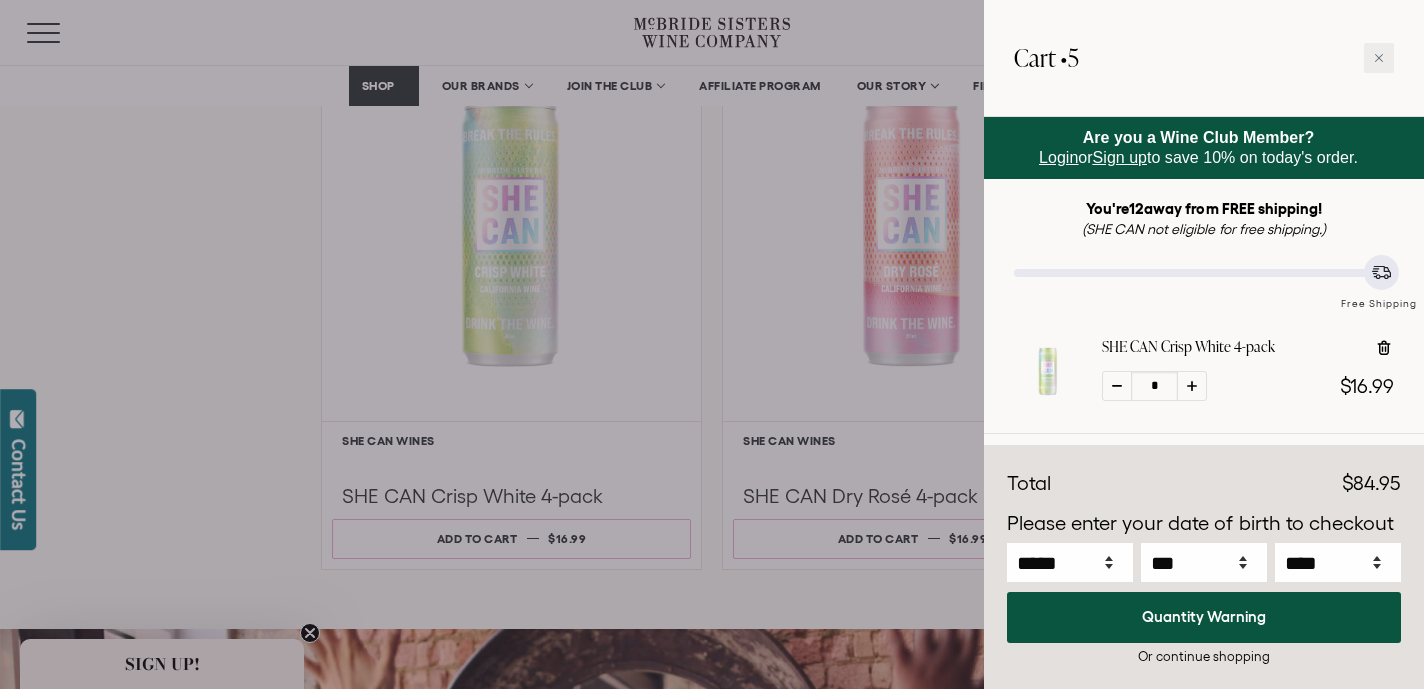 click at bounding box center (1192, 386) 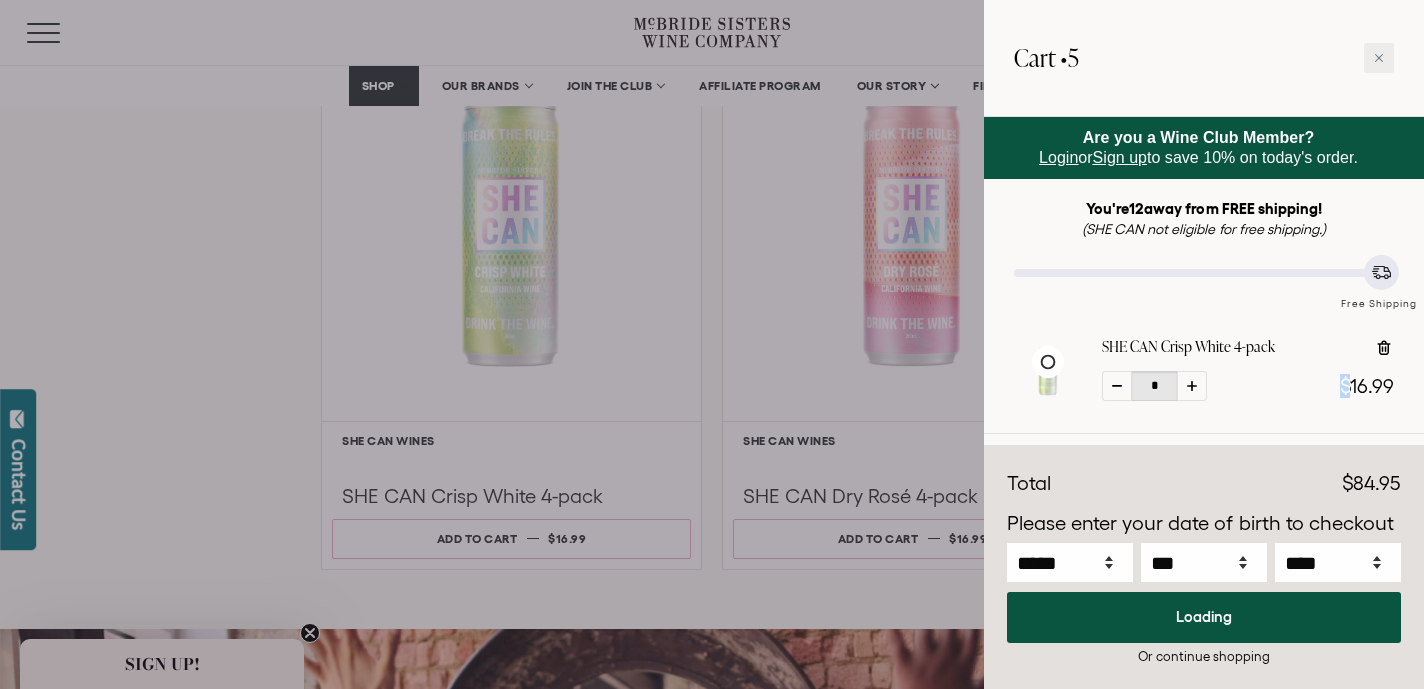 click at bounding box center (1192, 386) 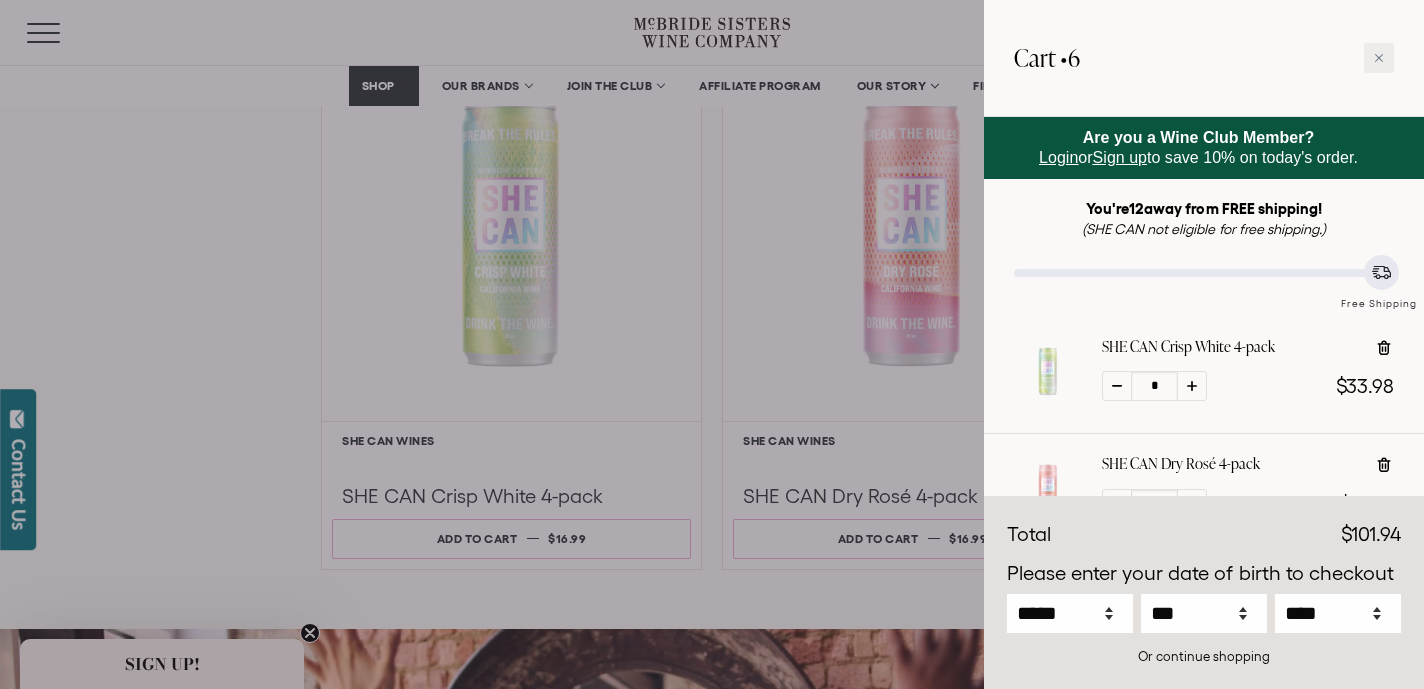 click at bounding box center (1192, 386) 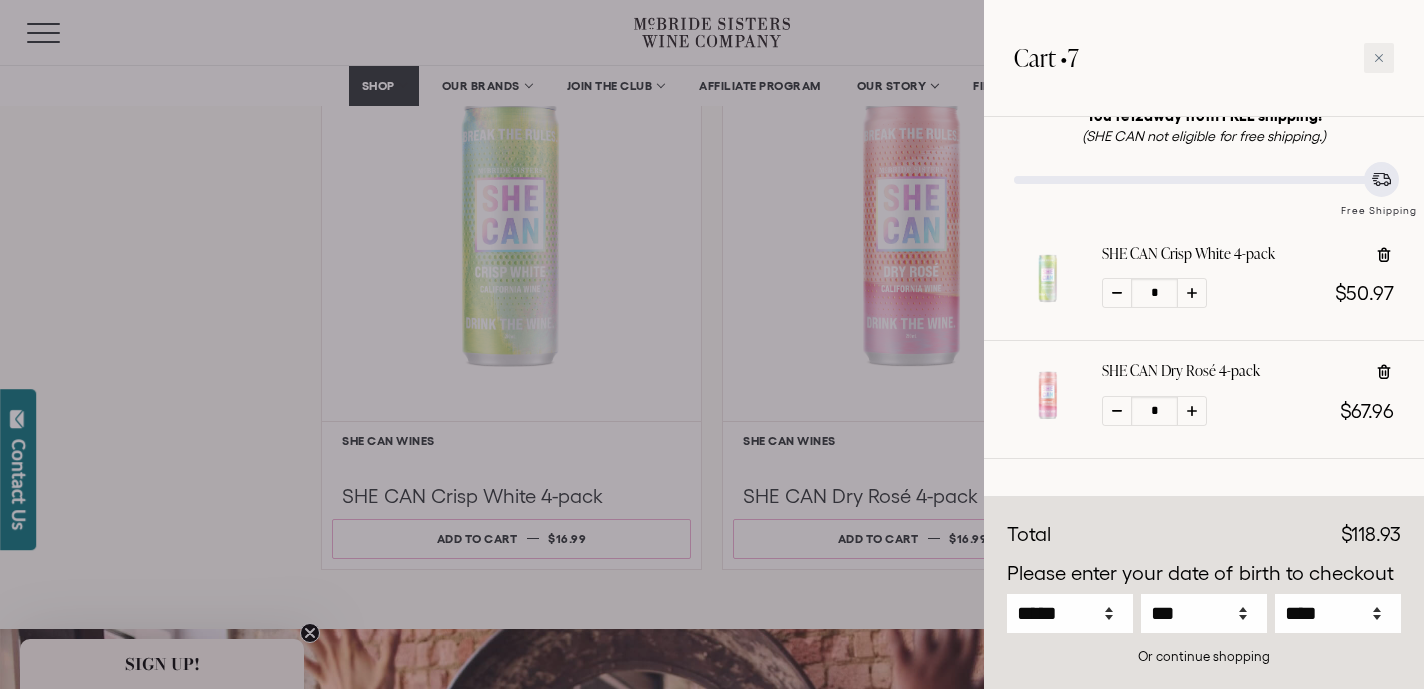 scroll, scrollTop: 115, scrollLeft: 0, axis: vertical 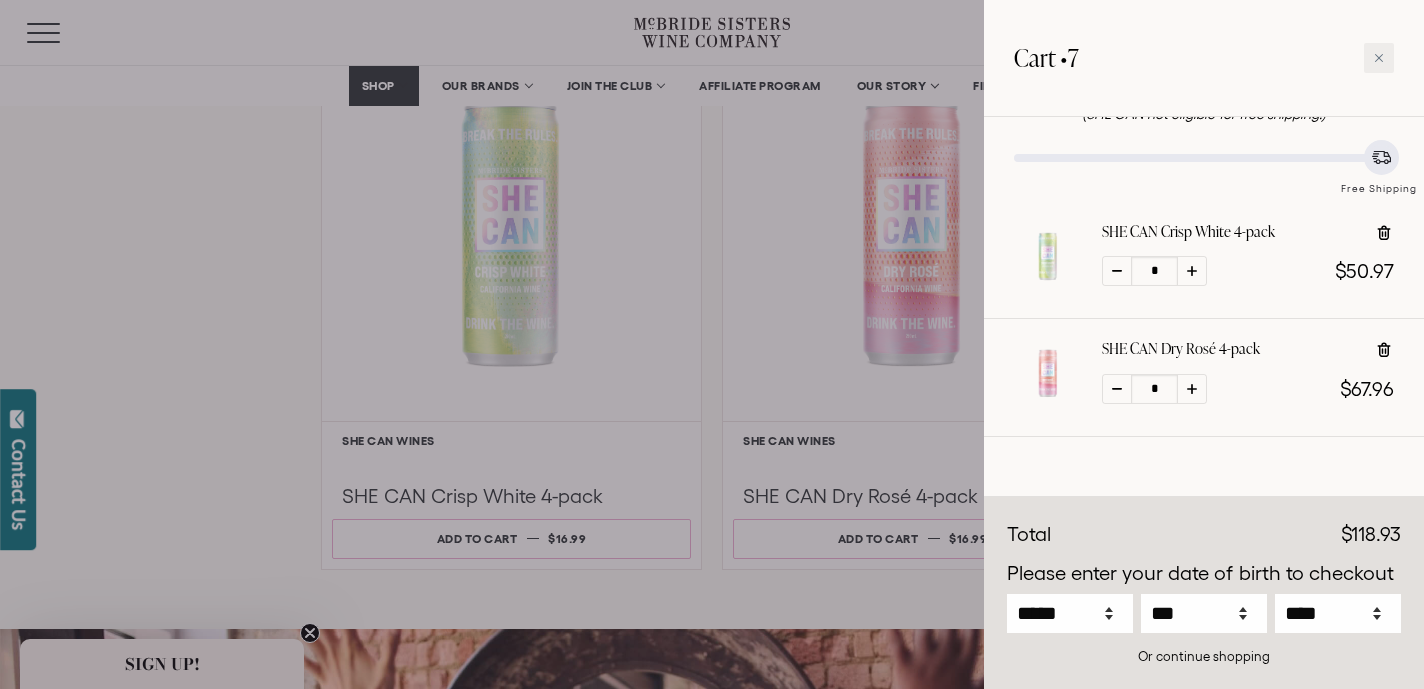 click at bounding box center (1192, 271) 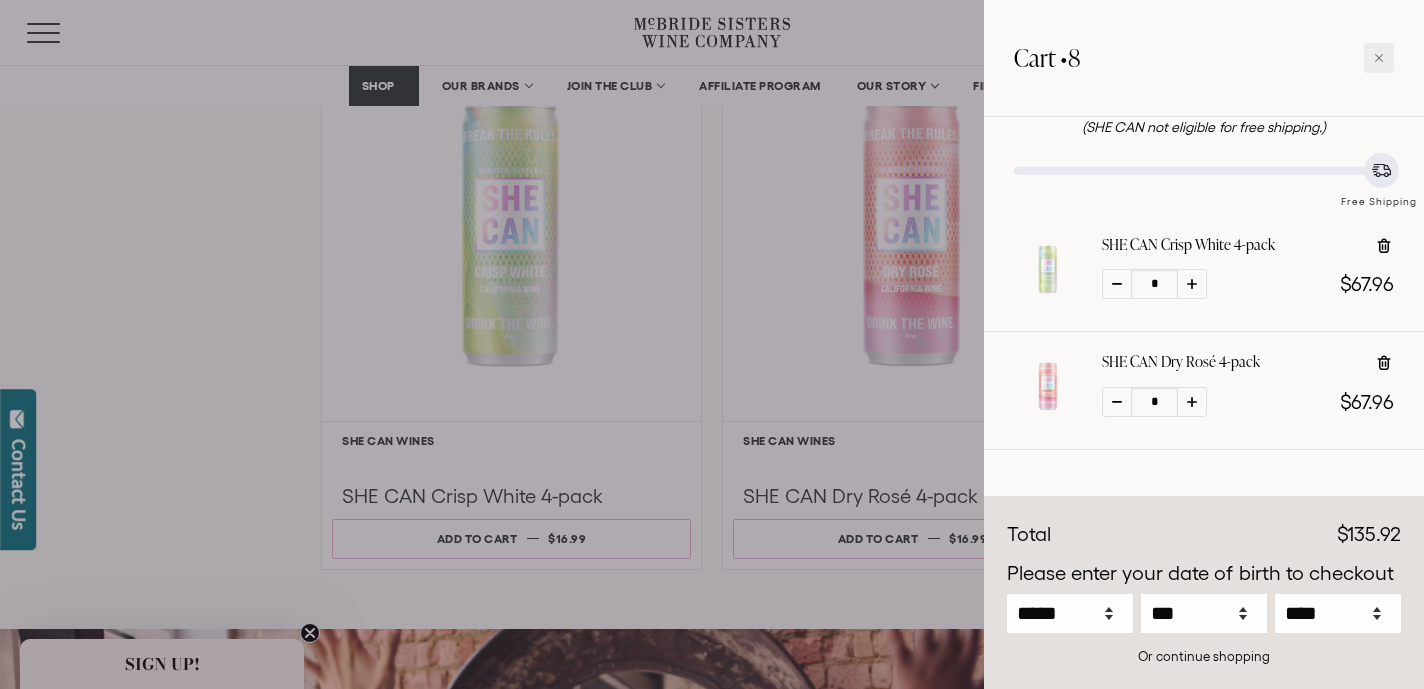 scroll, scrollTop: 115, scrollLeft: 0, axis: vertical 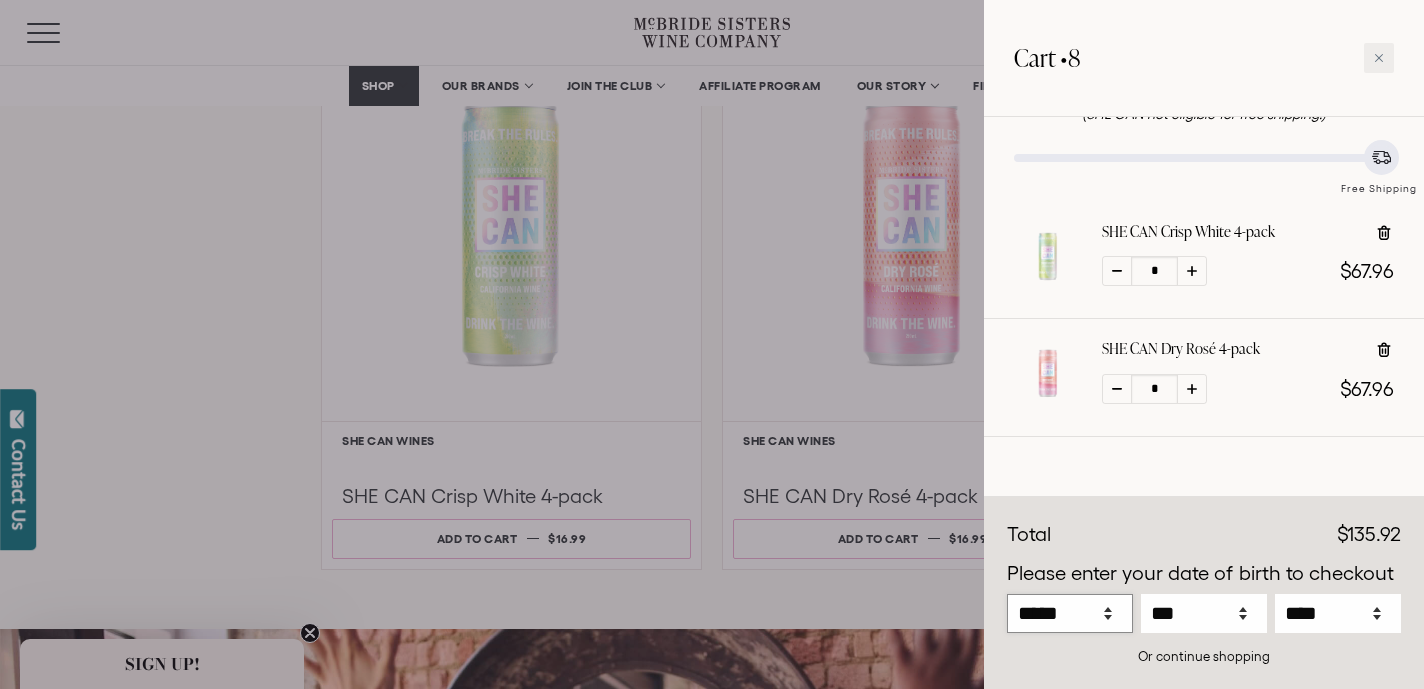 click on "*****
***
***
***
***
***
***
***
***
***
***
***
***" at bounding box center (1070, 613) 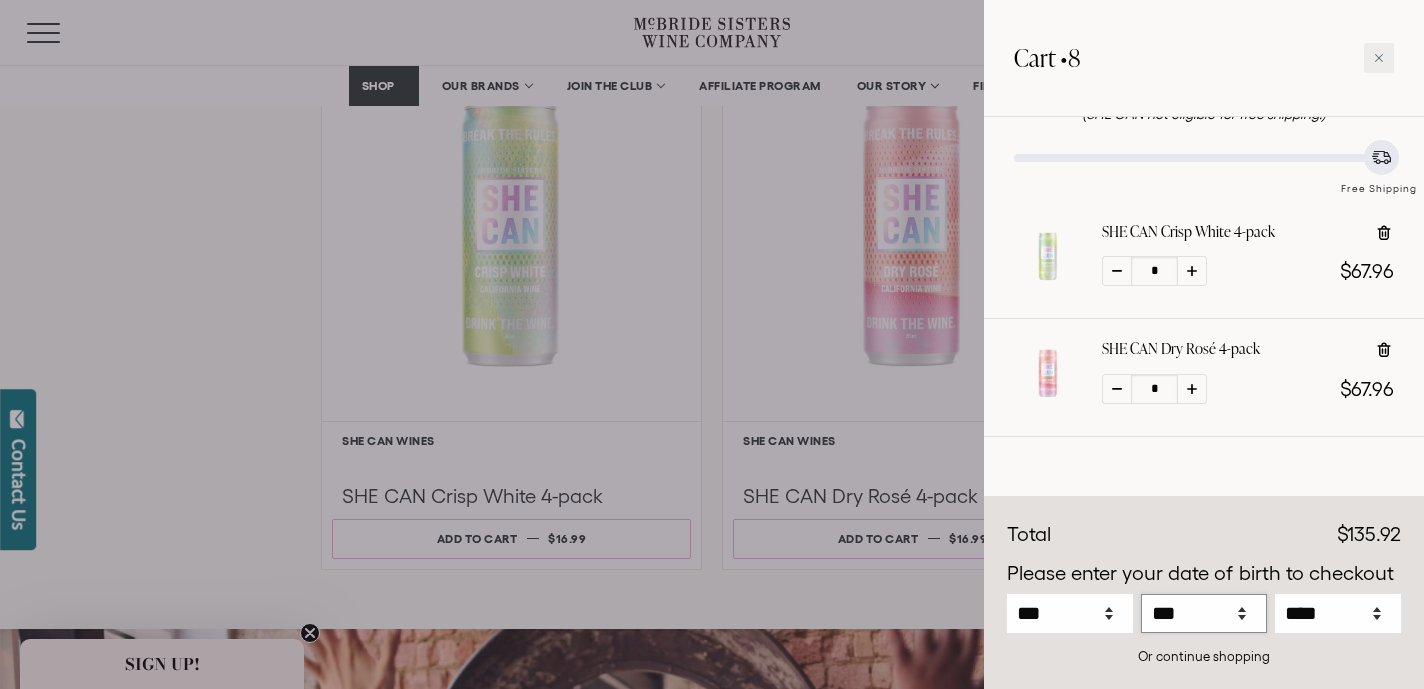 click on "***
*
*
*
*
*
*
*
*
*
**
**
**
**
**
**
**
**
**
**
**
**
**
**
**
**
**
**
**
**
**
**" at bounding box center (1204, 613) 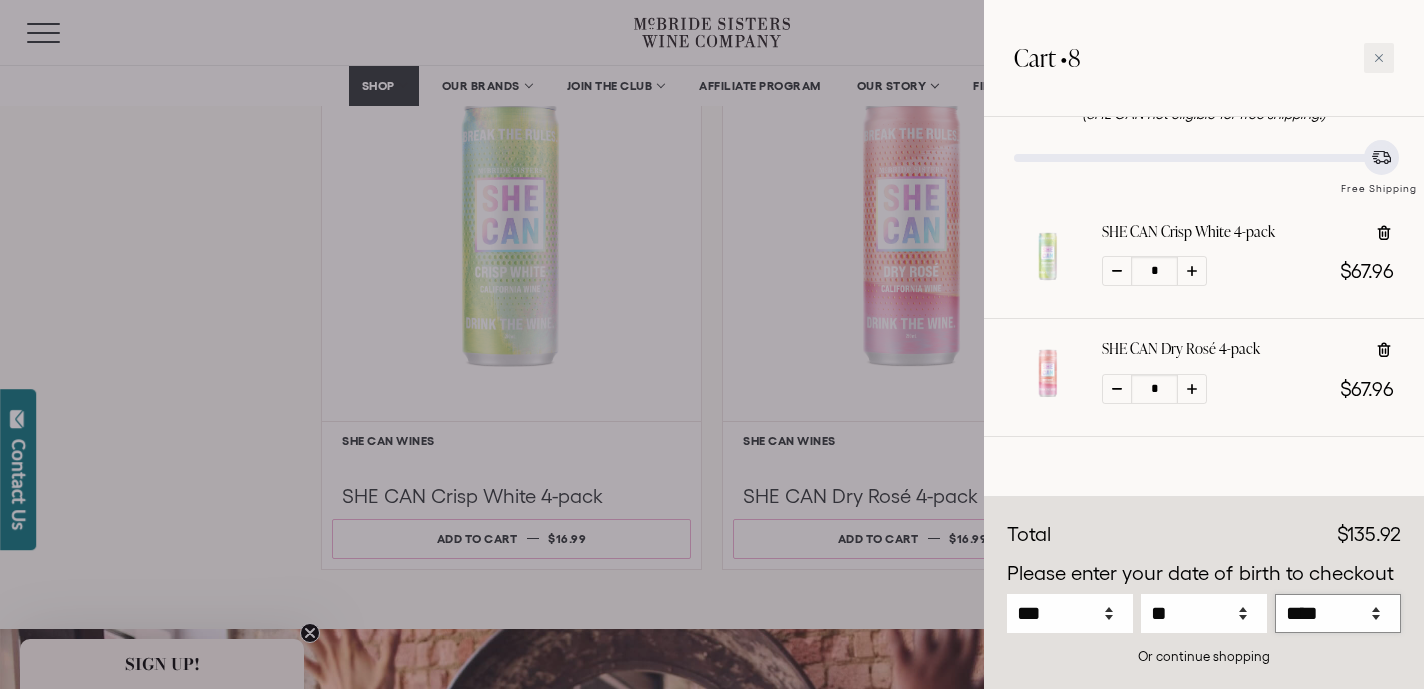 click on "****
****
****
****
****
****
****
****
****
****
****
****
****
****
****
****
****
****
****
****
****
****
****
****
****
****
****
****
****
****
****
****
**** **** **** **** ****" at bounding box center [1338, 613] 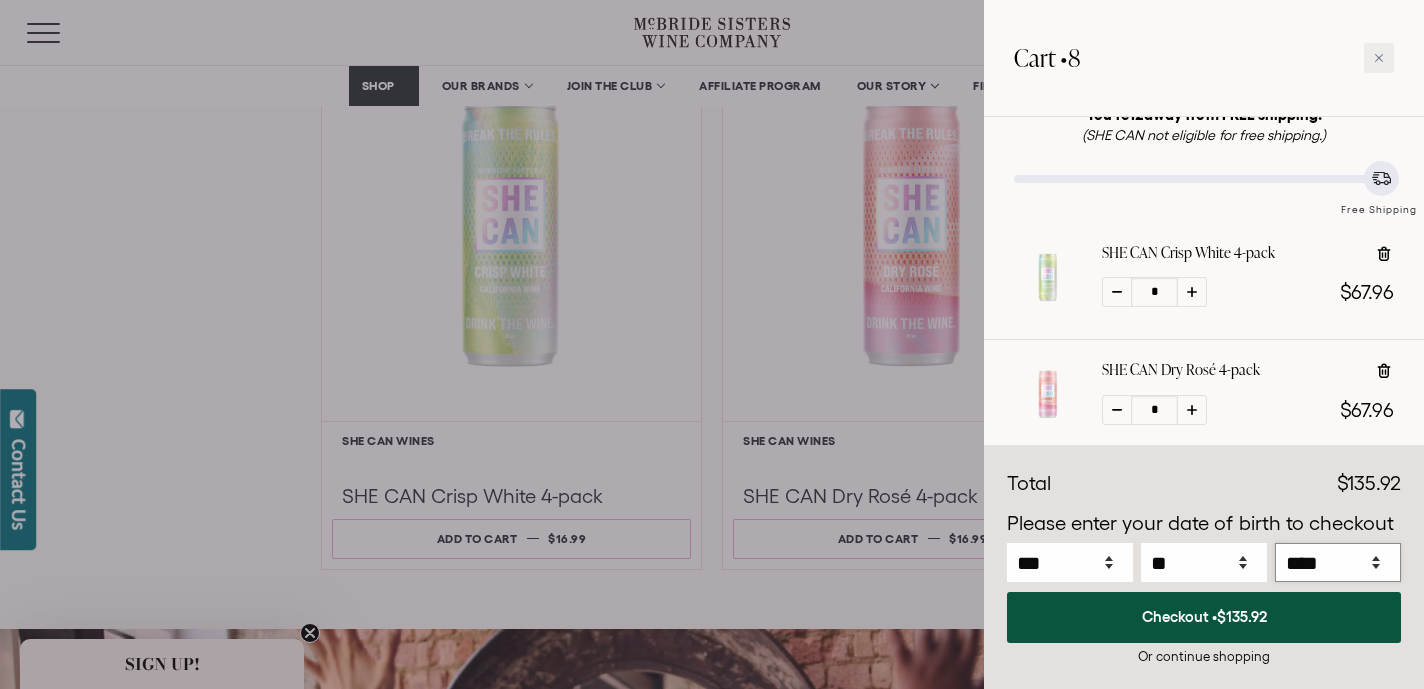 scroll, scrollTop: 165, scrollLeft: 0, axis: vertical 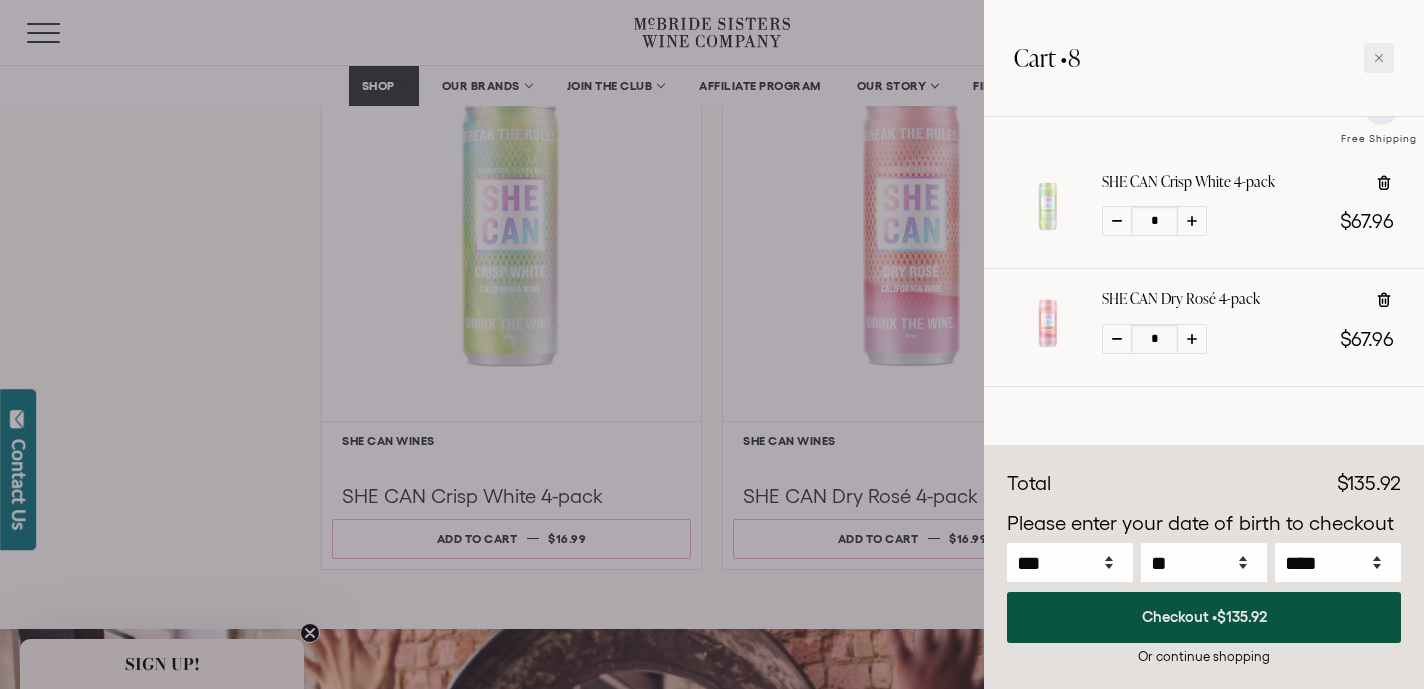 click on "$135.92" at bounding box center [1242, 616] 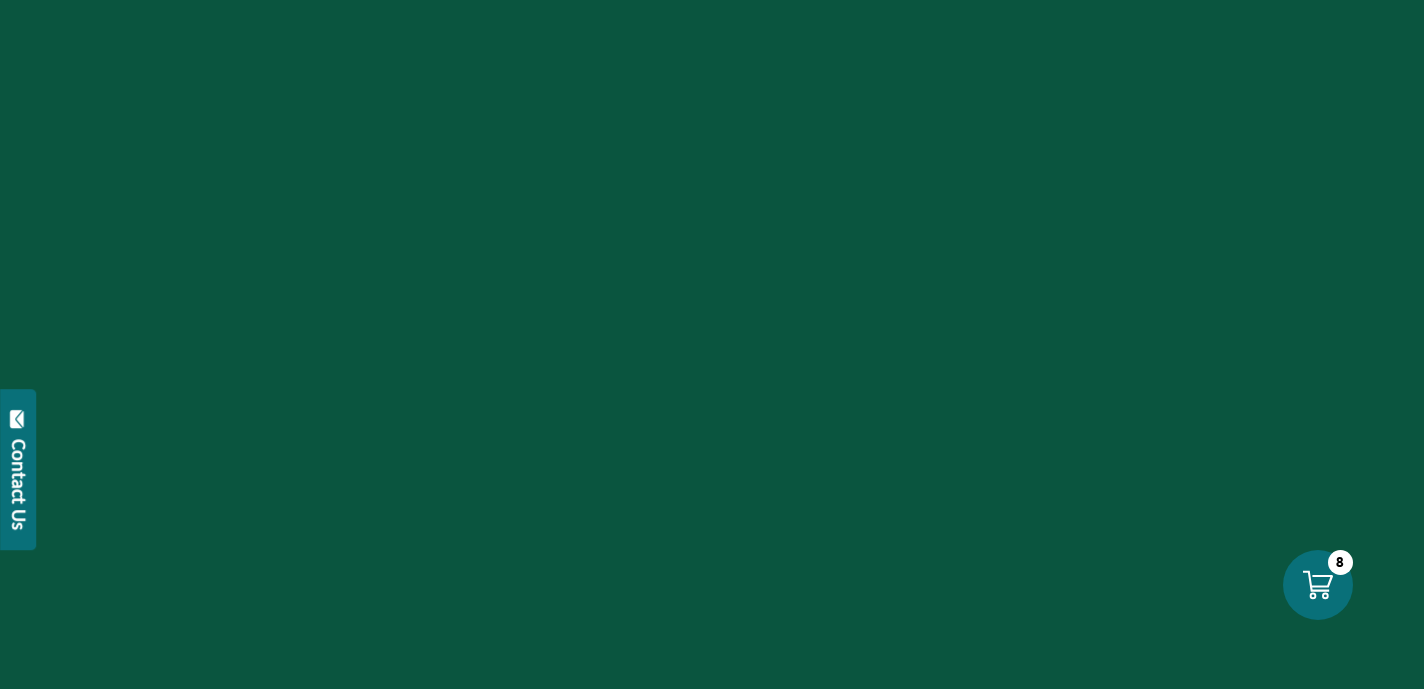 scroll, scrollTop: 0, scrollLeft: 0, axis: both 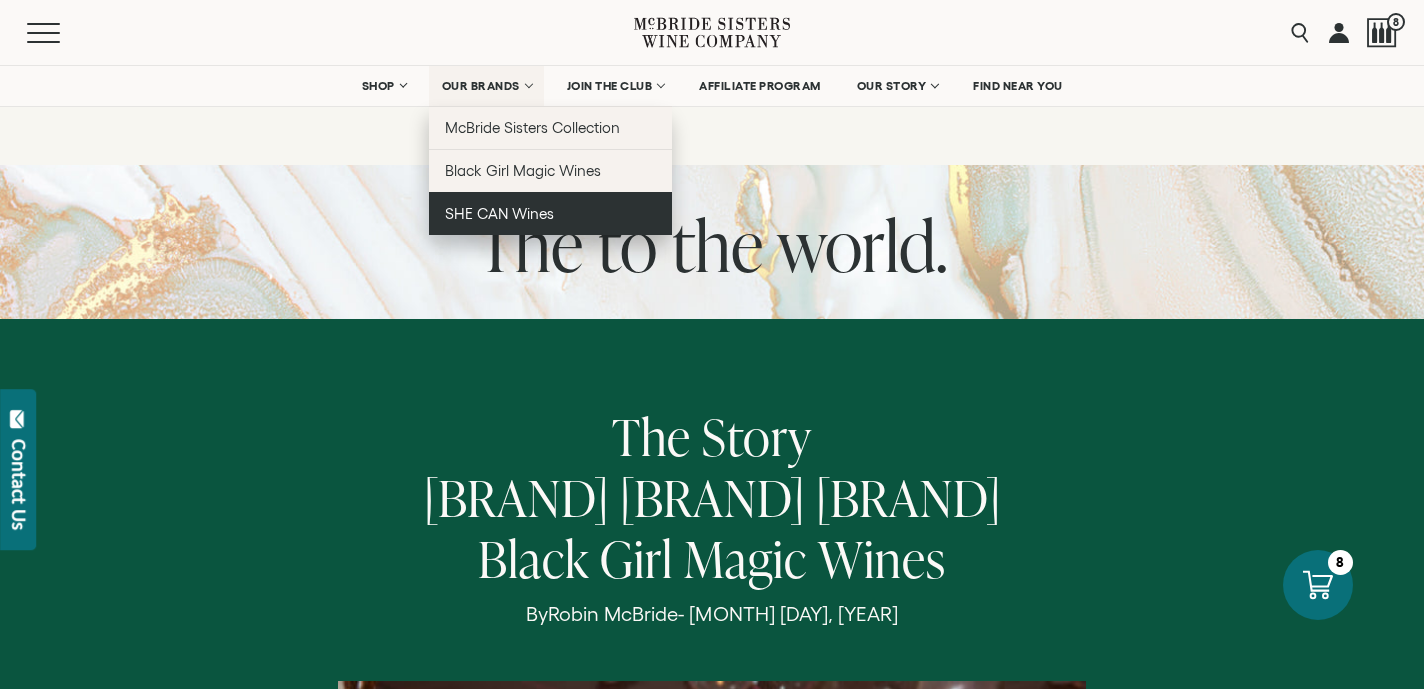 click on "SHE CAN Wines" at bounding box center [550, 213] 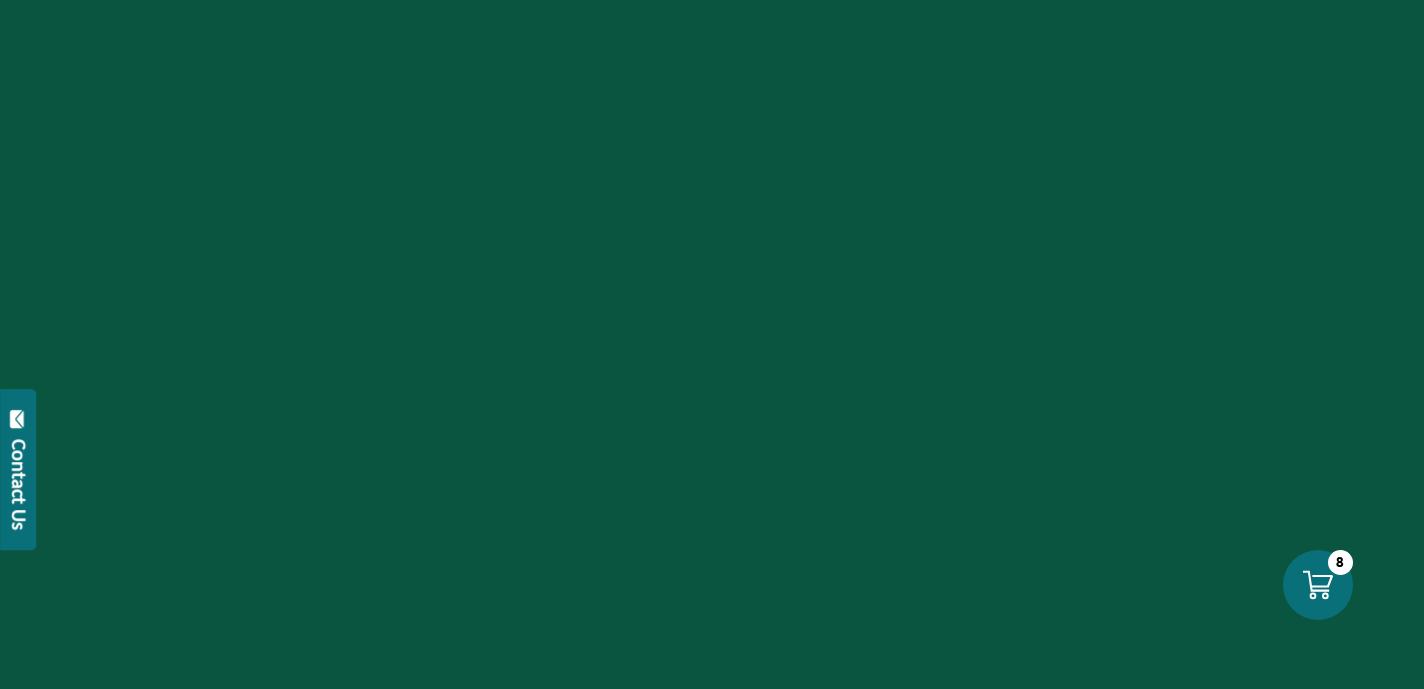 scroll, scrollTop: 0, scrollLeft: 0, axis: both 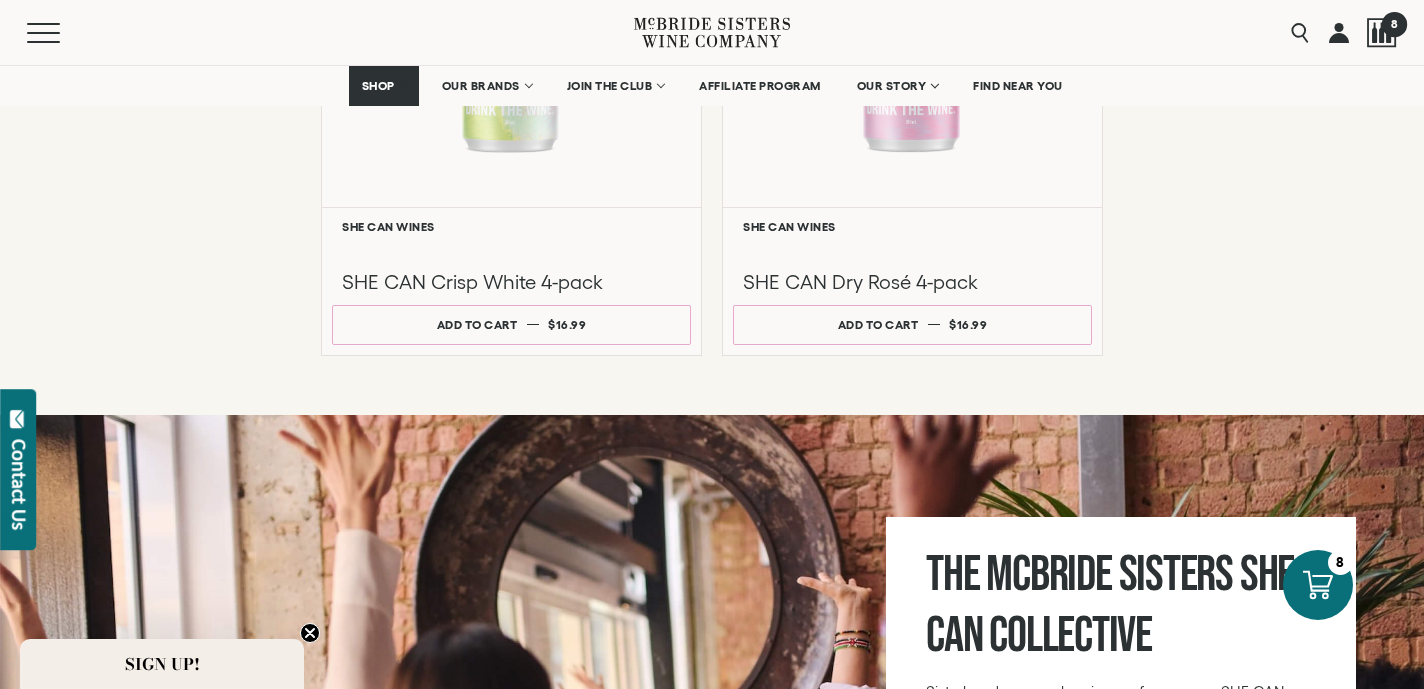 click at bounding box center [1382, 33] 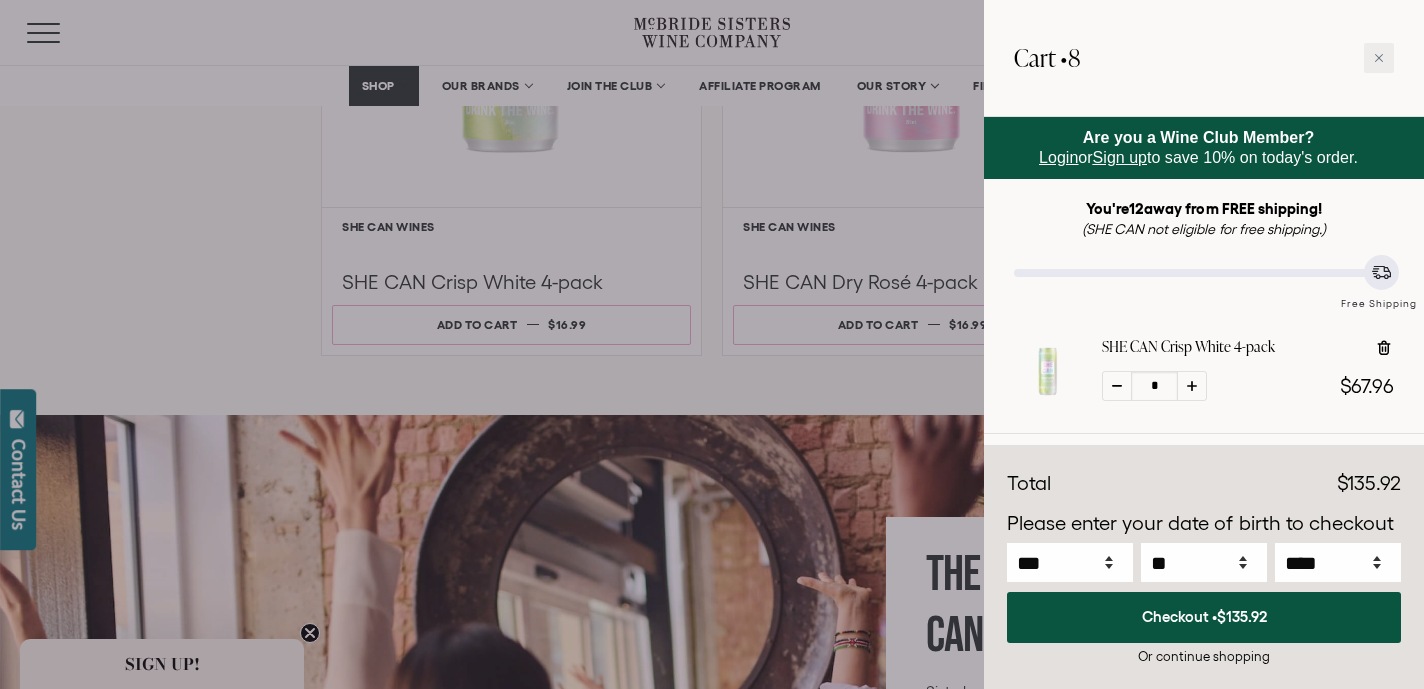 click at bounding box center [1192, 386] 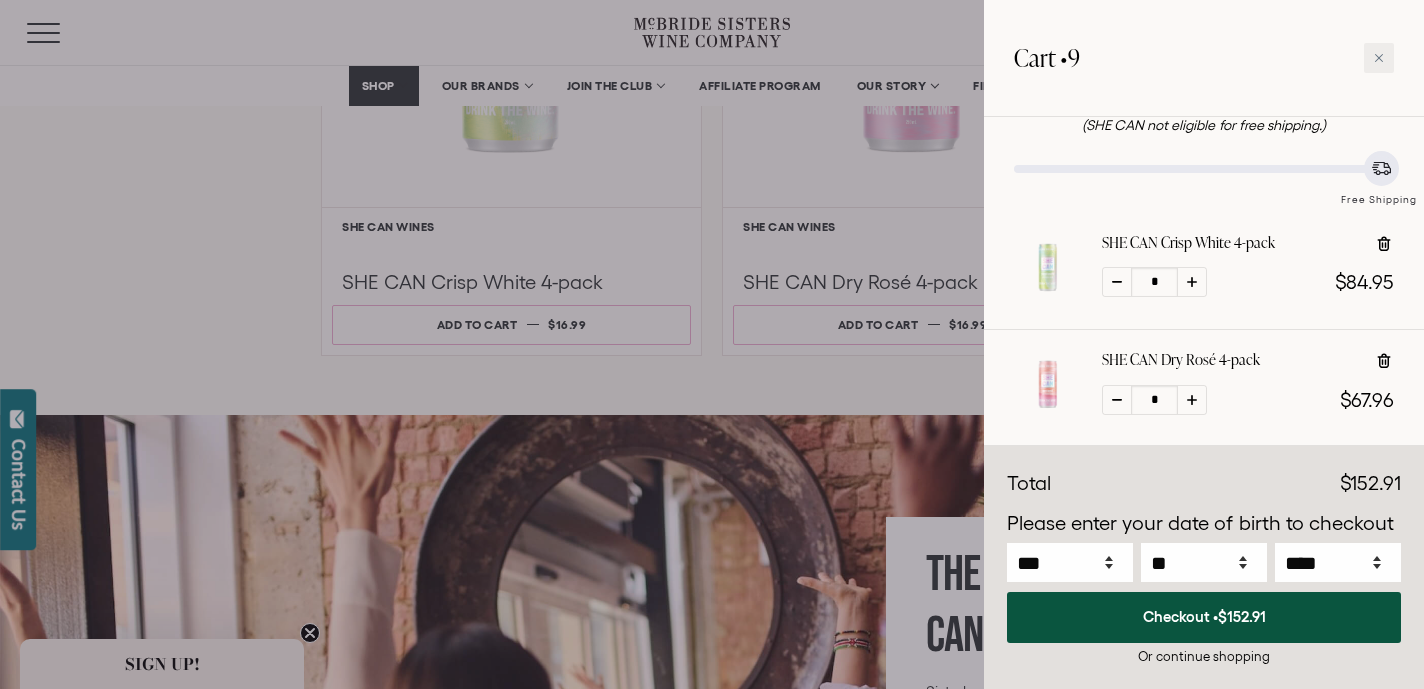 scroll, scrollTop: 127, scrollLeft: 0, axis: vertical 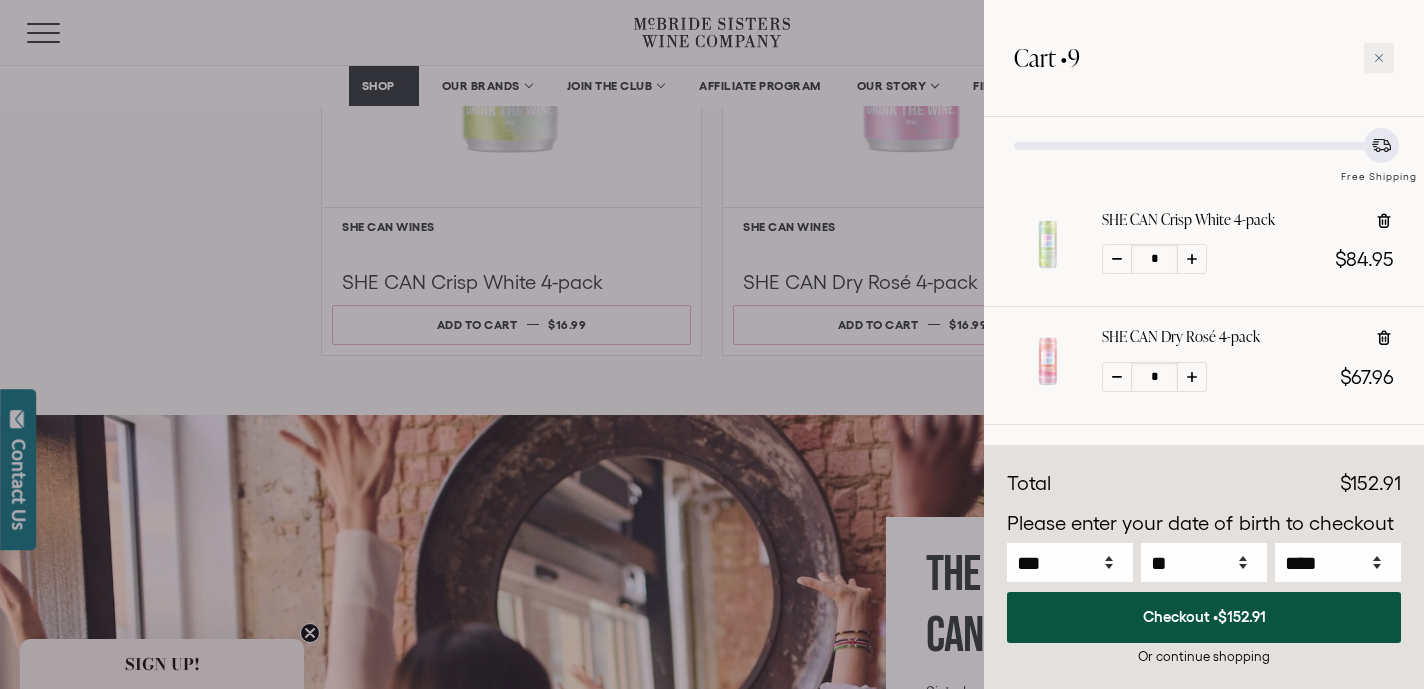 click at bounding box center [1192, 259] 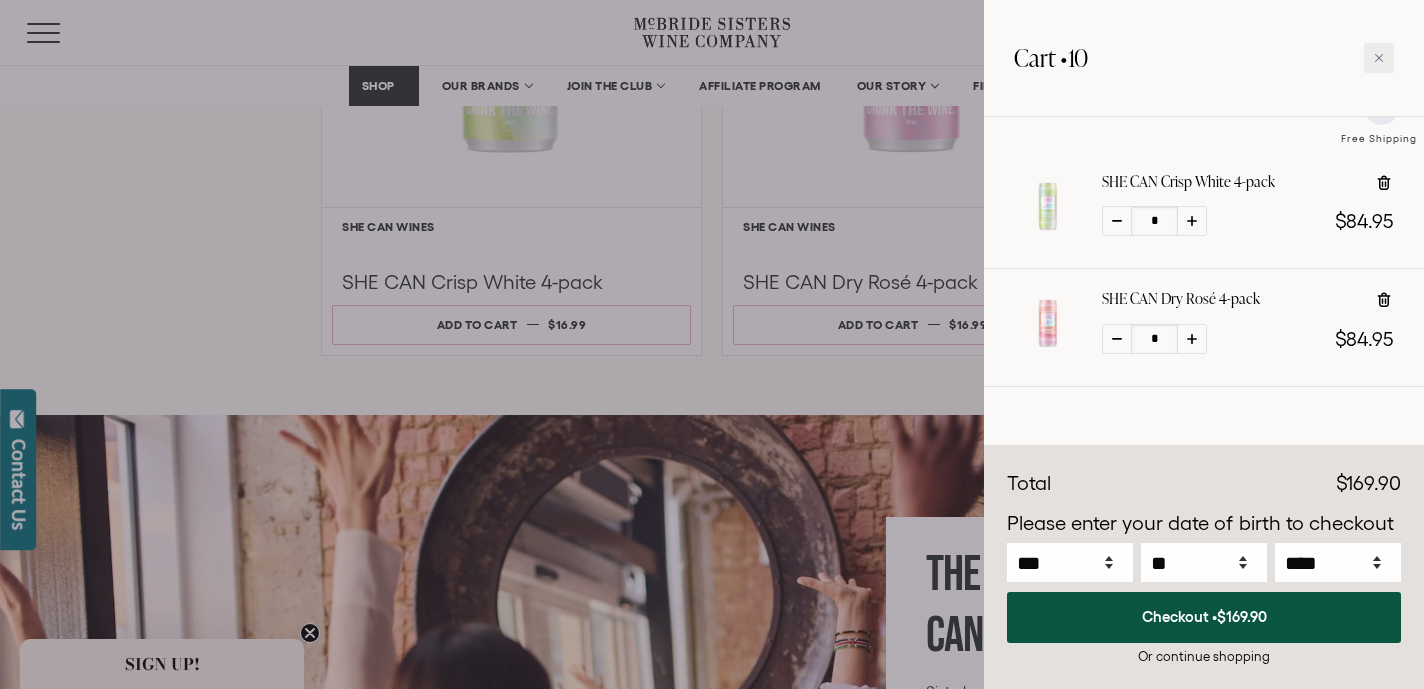 scroll, scrollTop: 0, scrollLeft: 0, axis: both 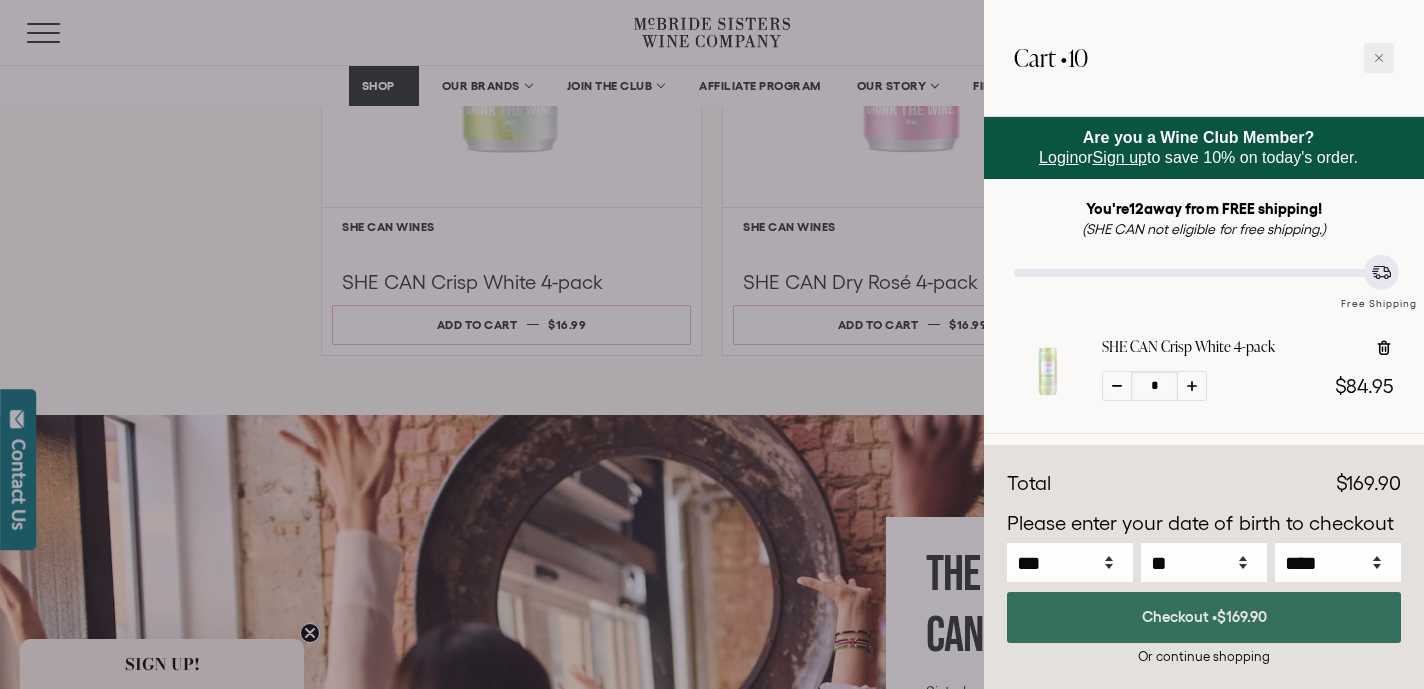 click on "$169.90" at bounding box center (1242, 616) 